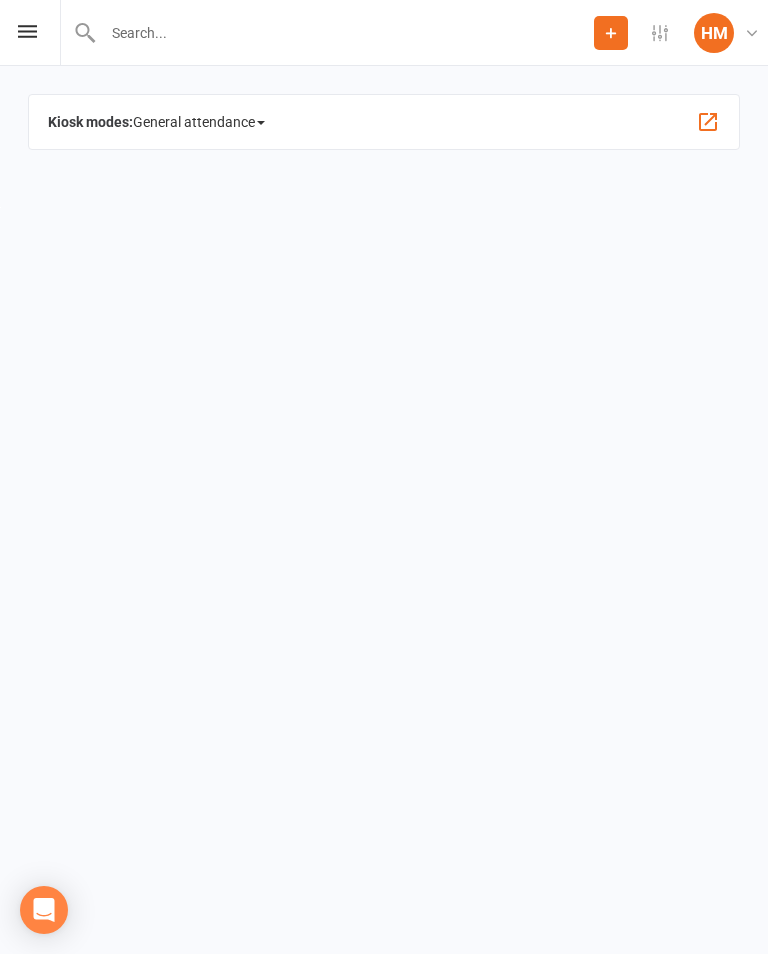 scroll, scrollTop: 0, scrollLeft: 0, axis: both 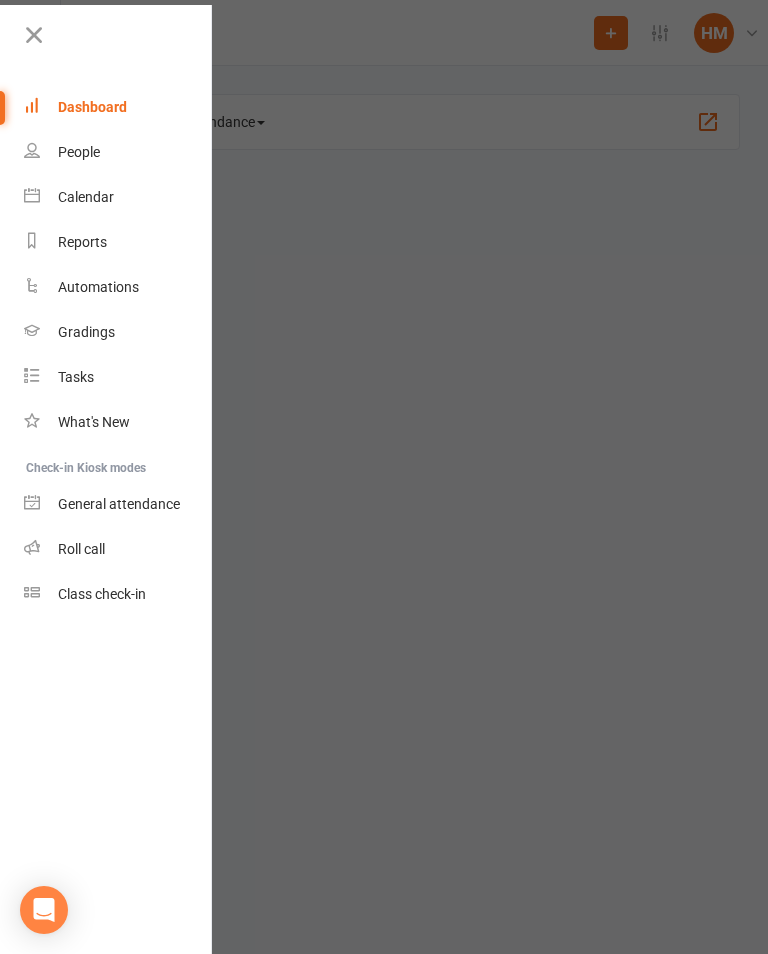 click on "Roll call" at bounding box center (118, 549) 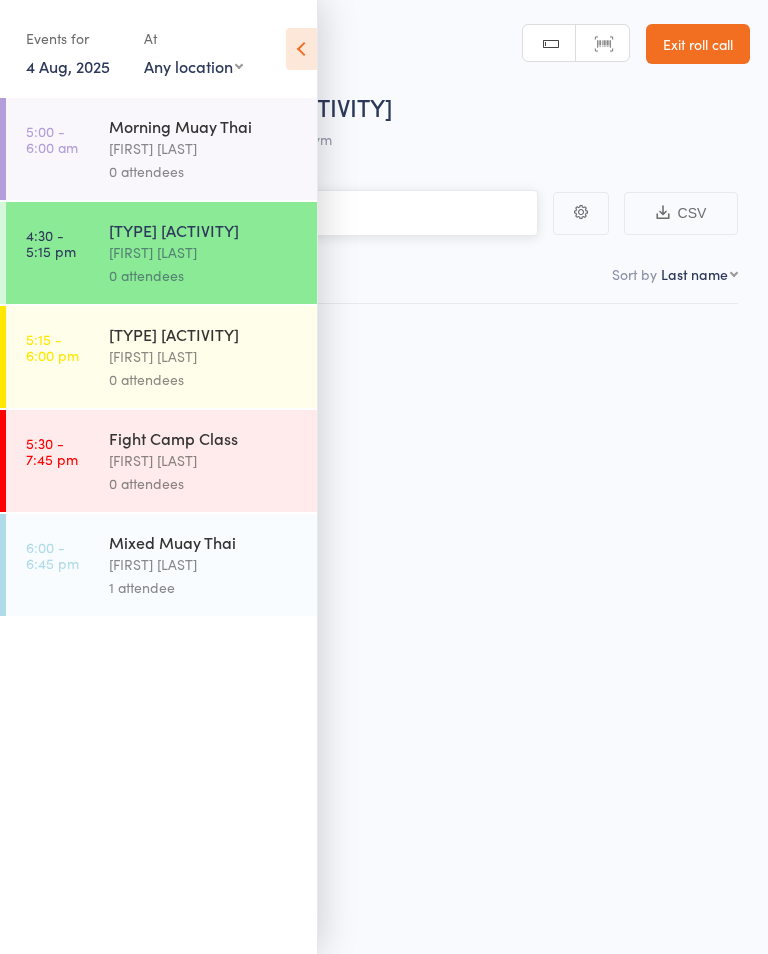 scroll, scrollTop: 0, scrollLeft: 0, axis: both 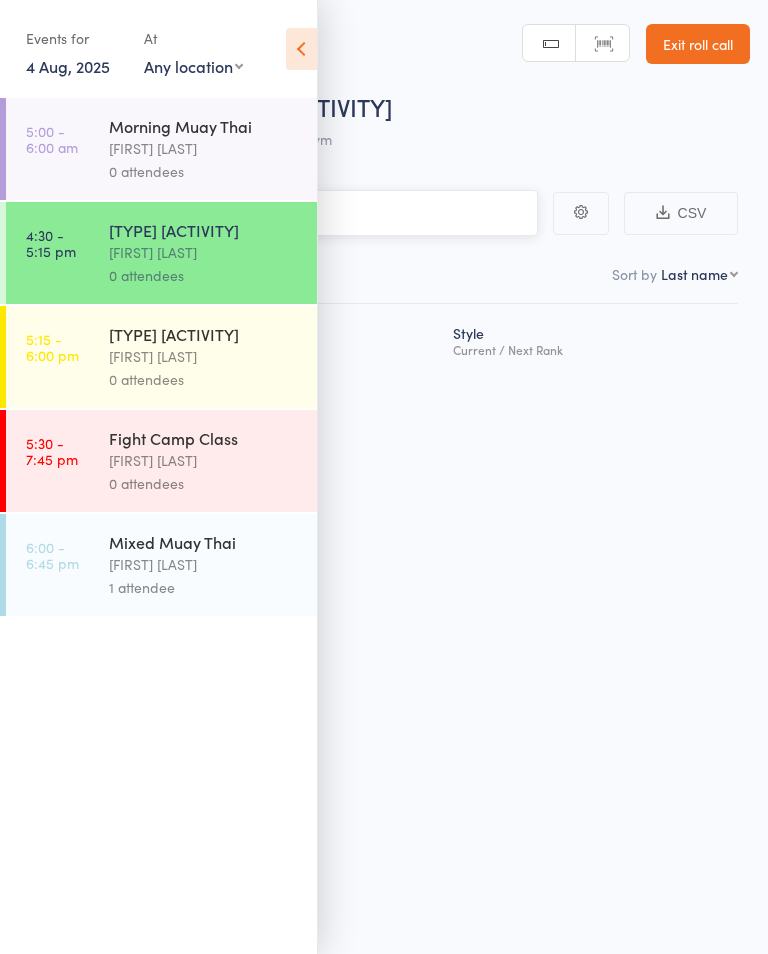 click at bounding box center [284, 213] 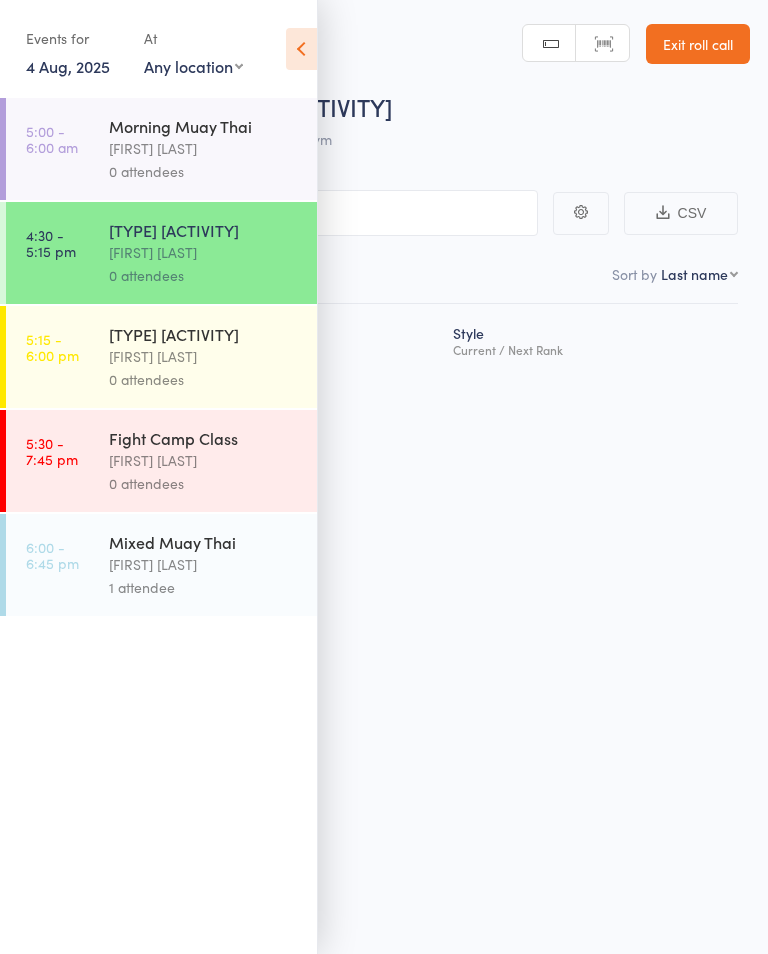 click at bounding box center (301, 49) 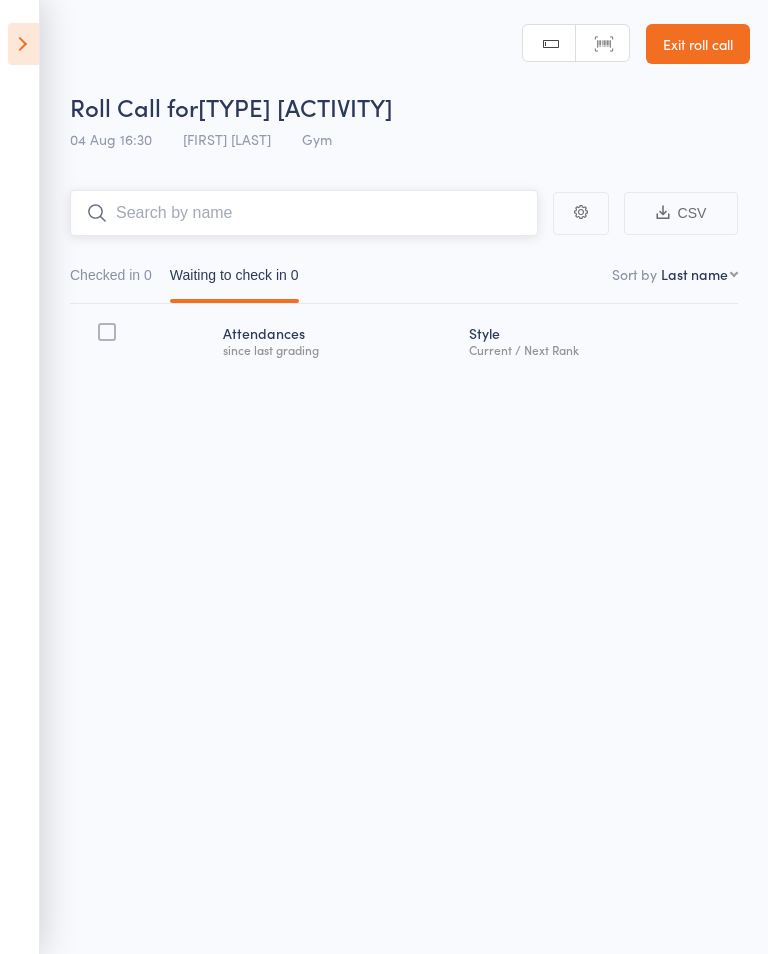 click at bounding box center (304, 213) 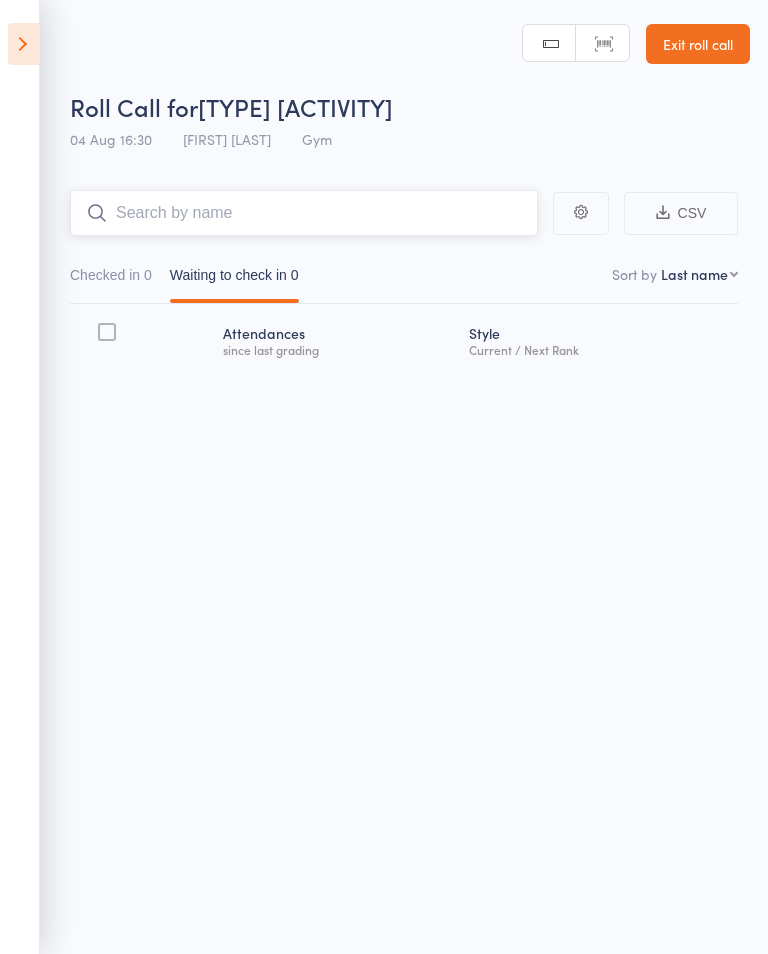 type on "O" 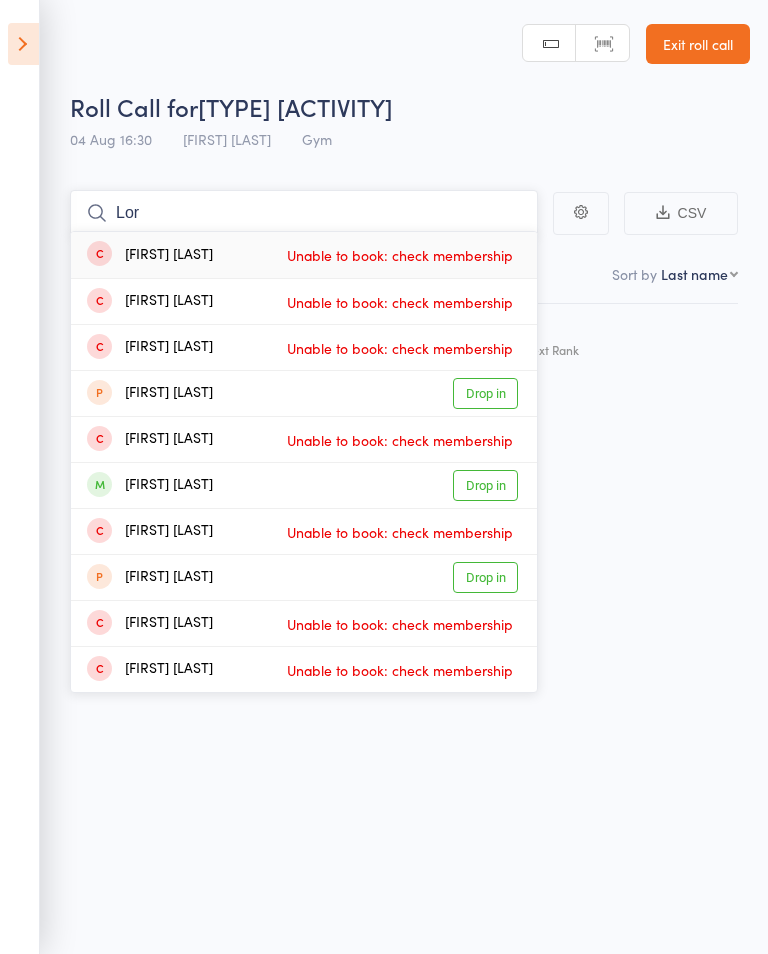 type on "Lor" 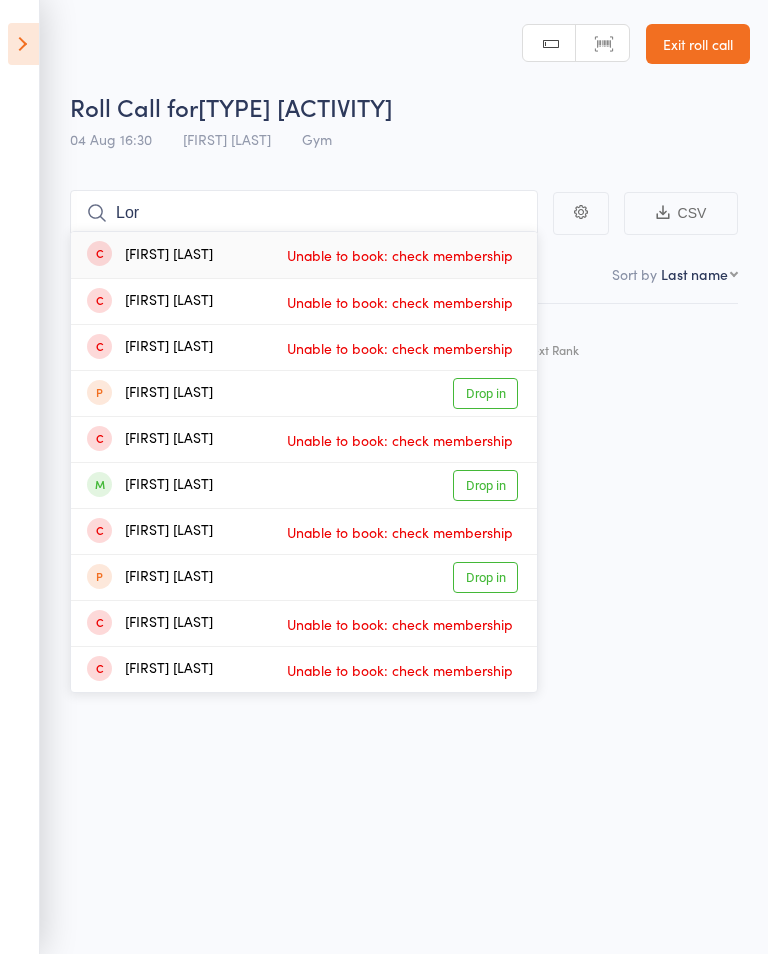 click on "Drop in" at bounding box center (485, 485) 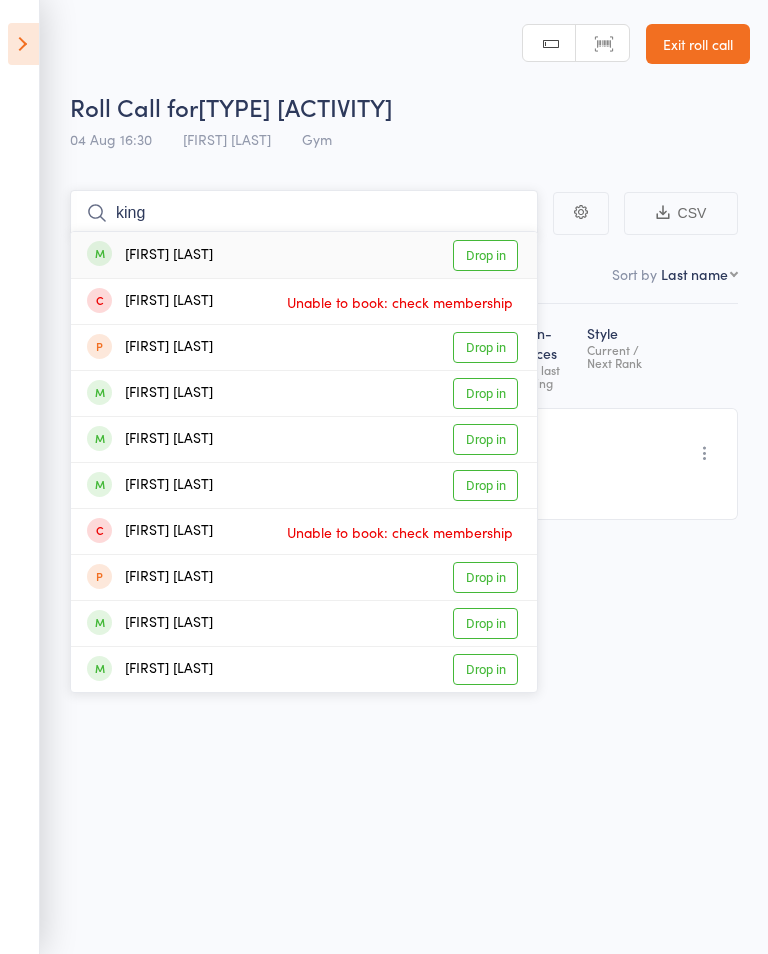 type on "king" 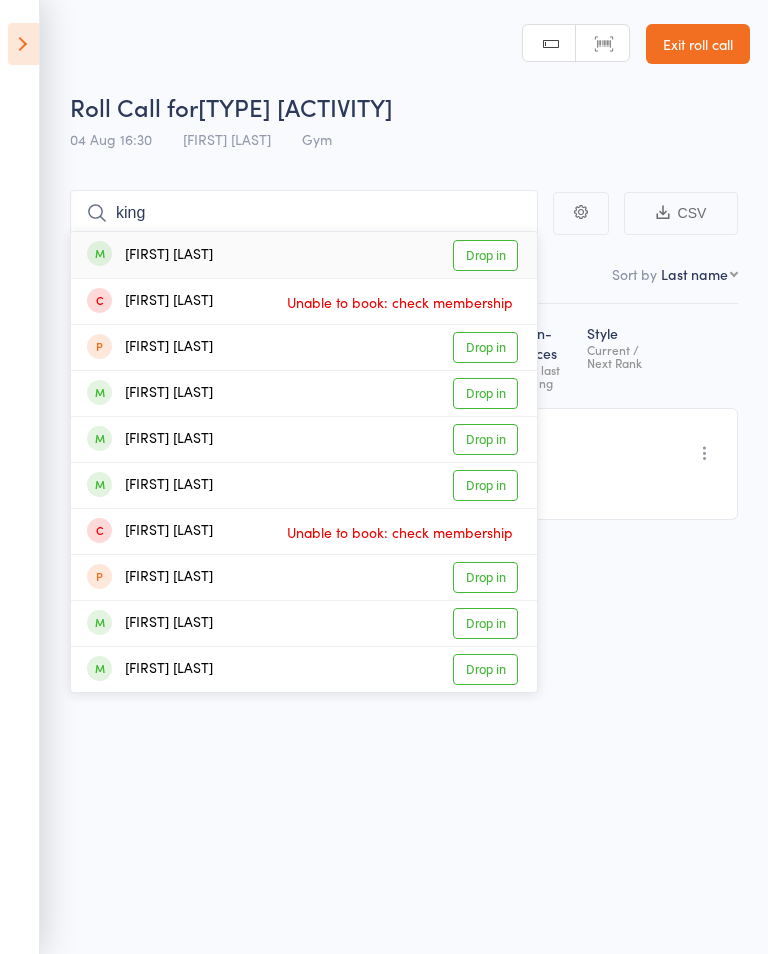 click on "Drop in" at bounding box center [485, 255] 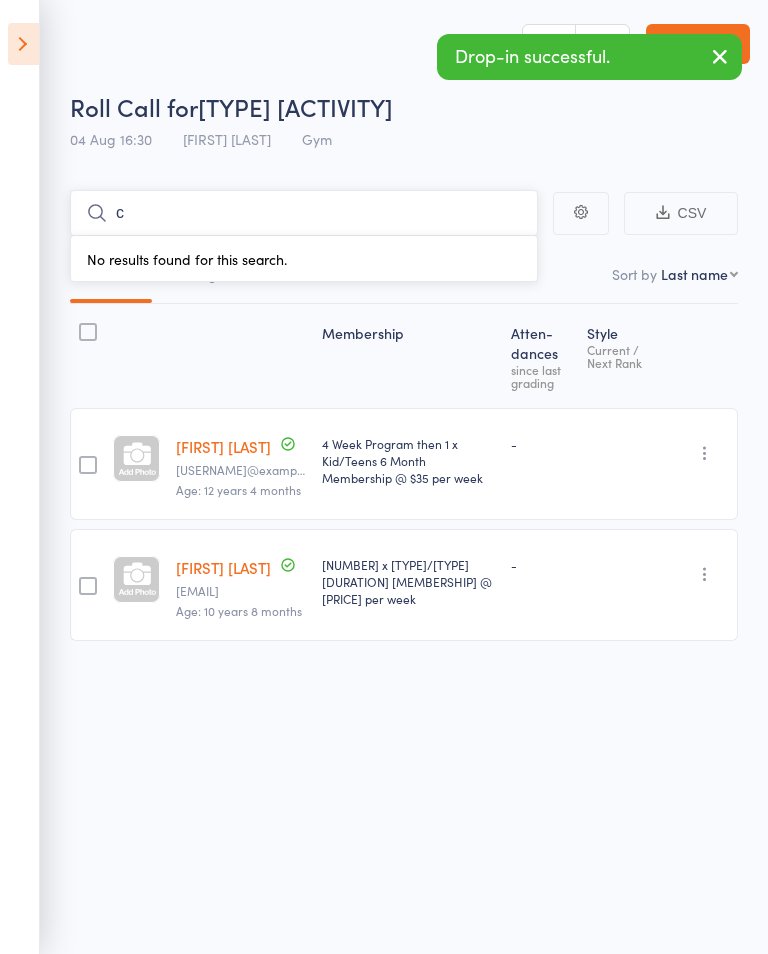 type on "ca" 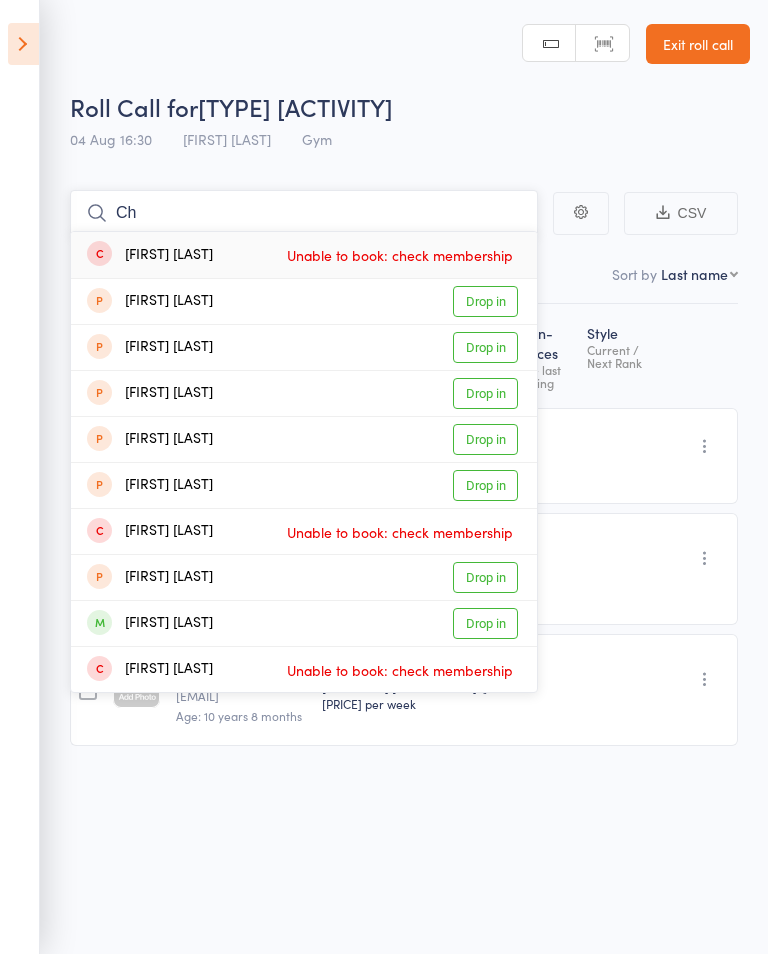 type on "C" 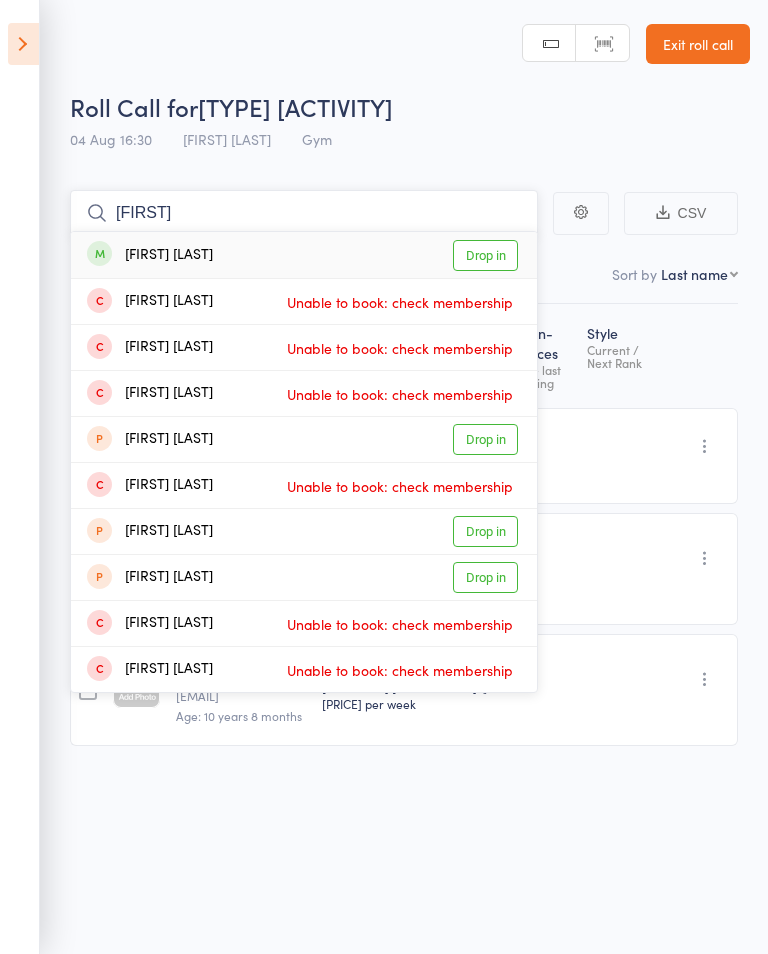 type on "[FIRST]" 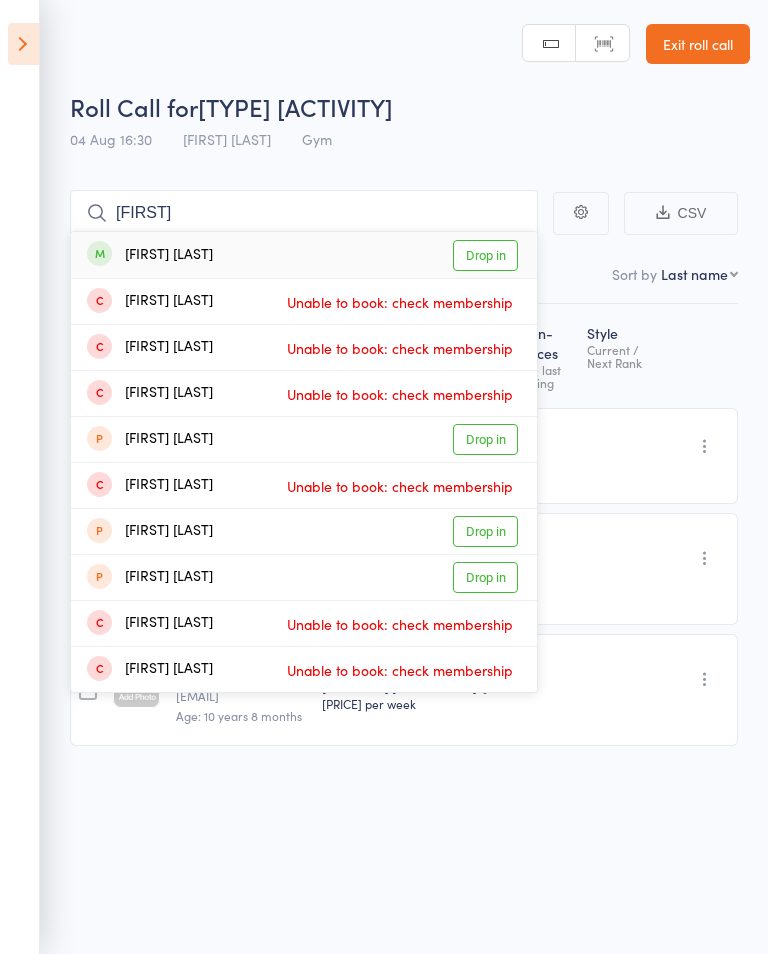 click on "Drop in" at bounding box center (485, 255) 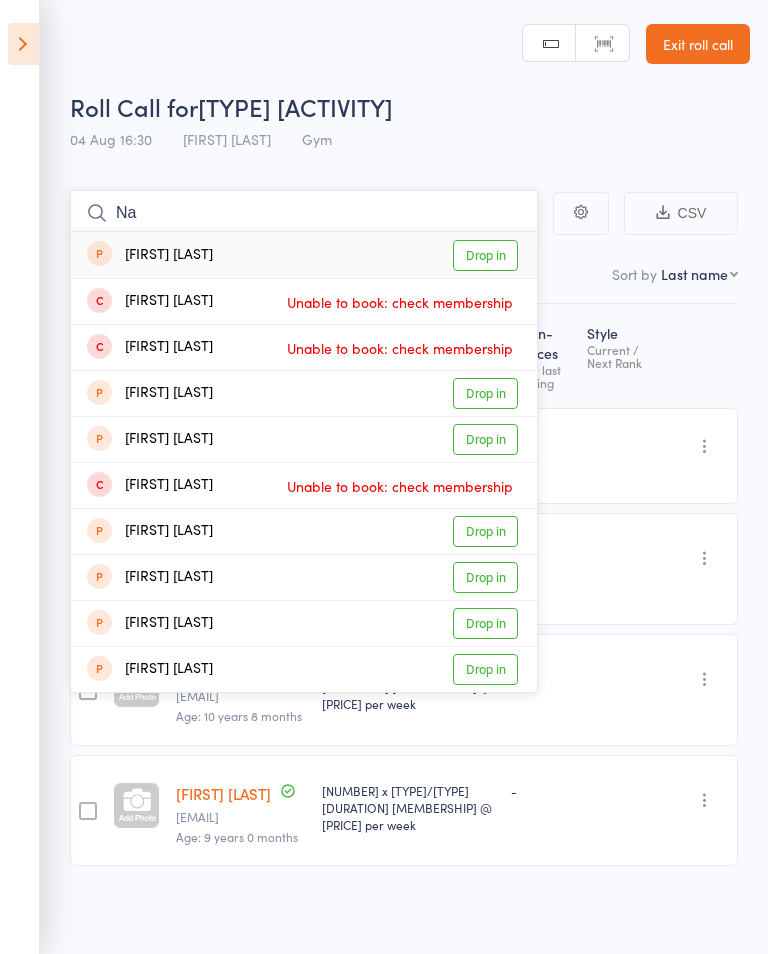 scroll, scrollTop: 8, scrollLeft: 0, axis: vertical 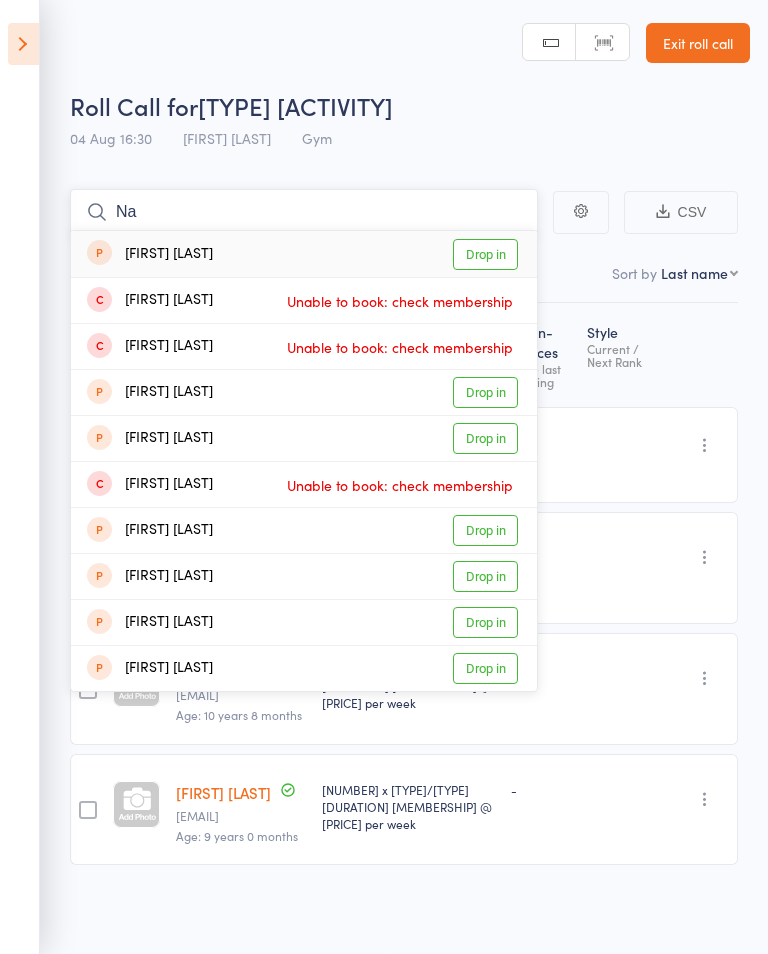 type on "N" 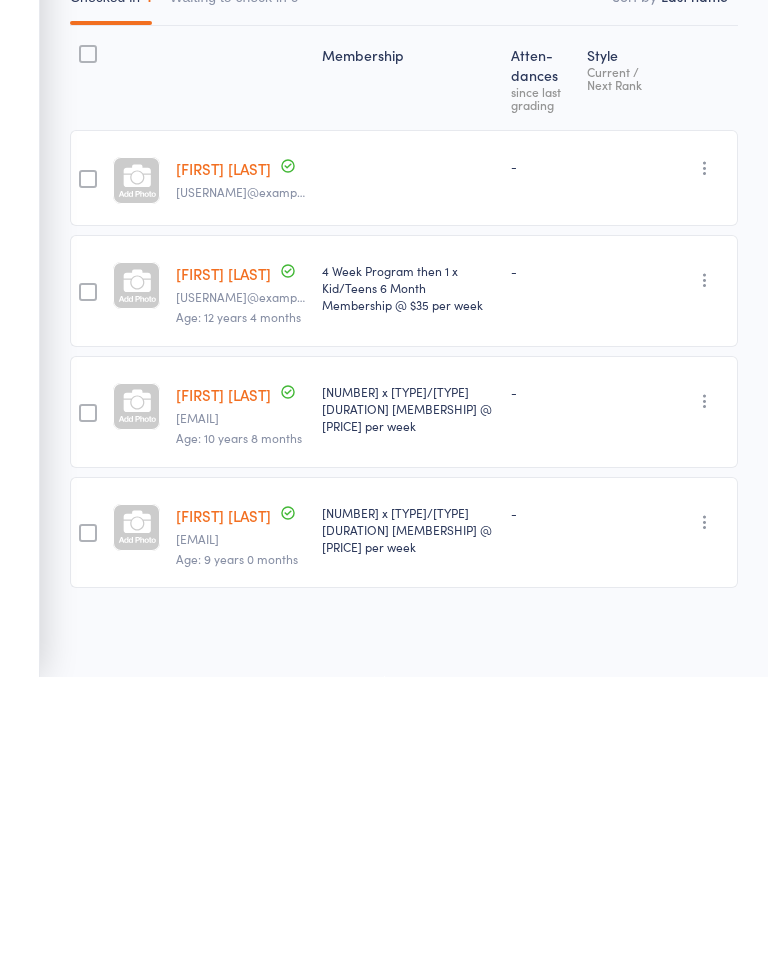 scroll, scrollTop: 0, scrollLeft: 0, axis: both 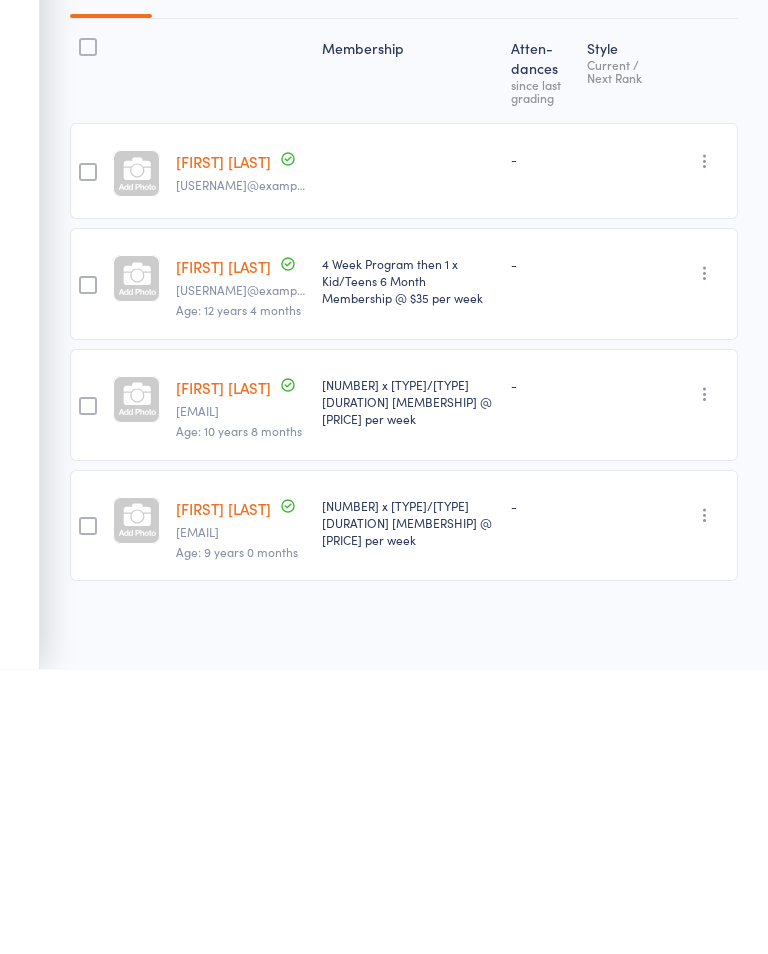 type on "8" 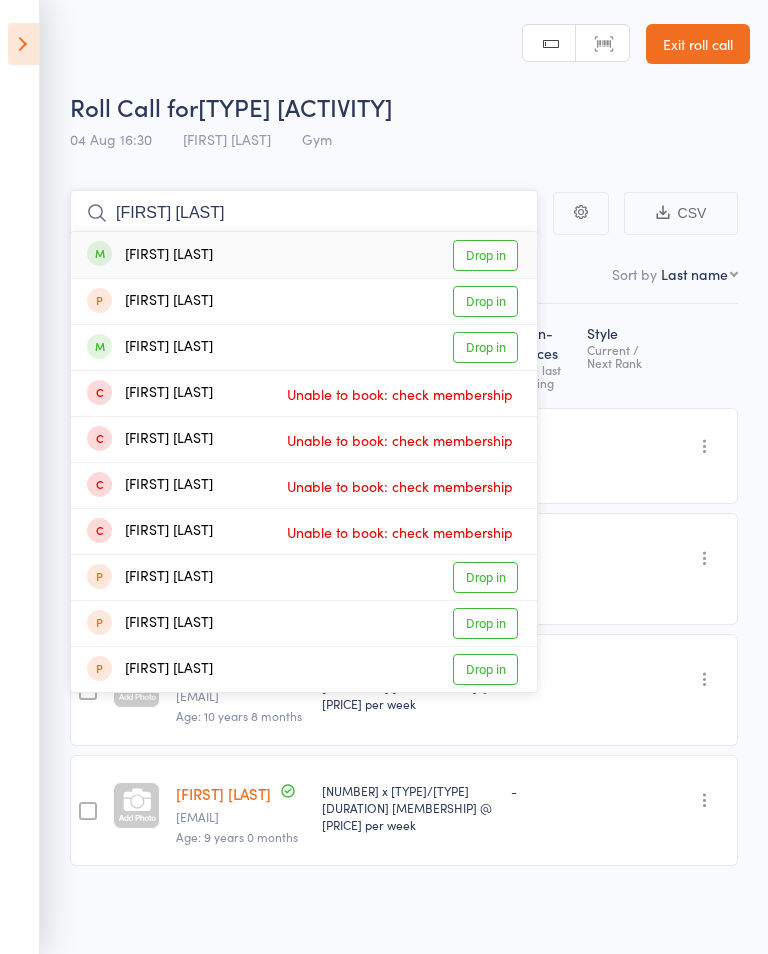 type on "[FIRST] [LAST]" 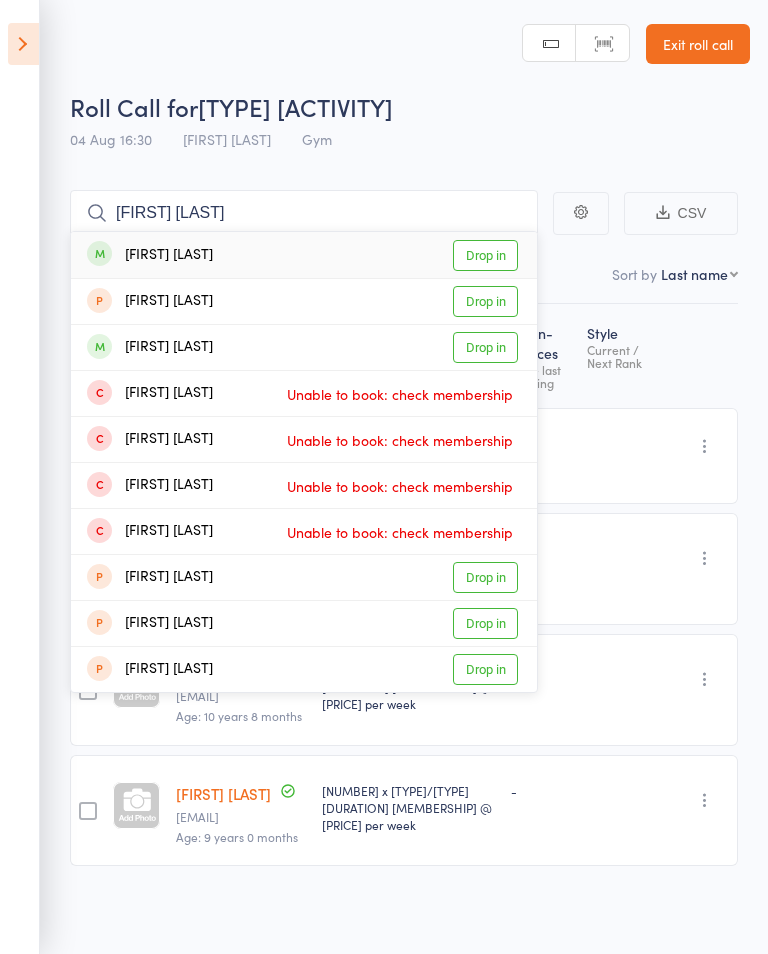 click on "Drop in" at bounding box center (485, 255) 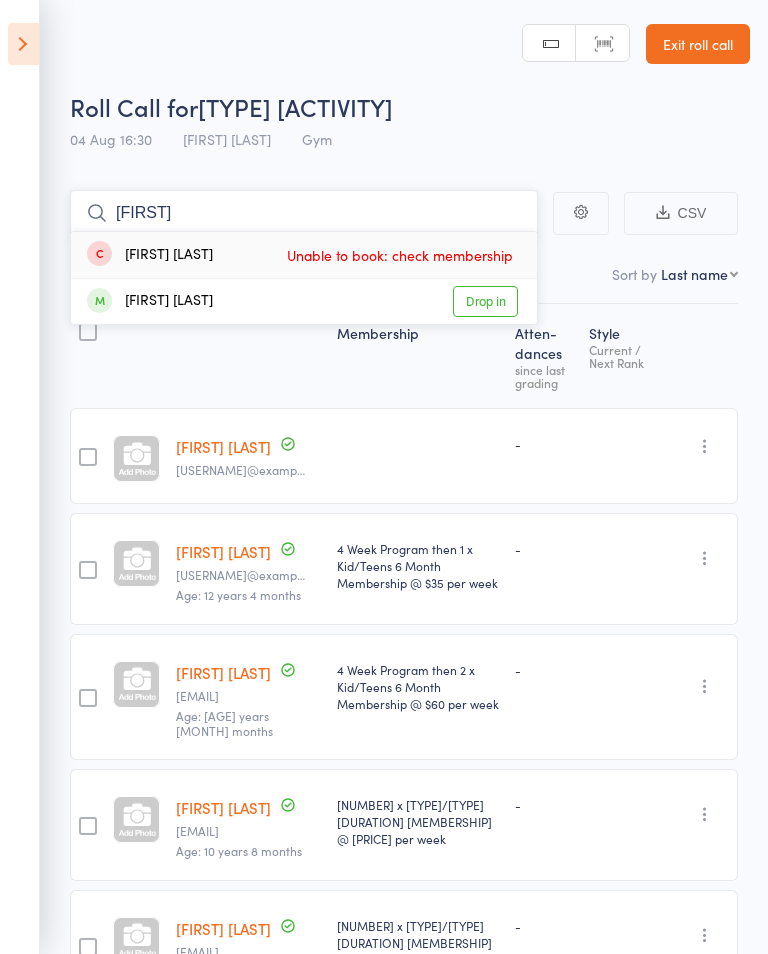 type on "[FIRST]" 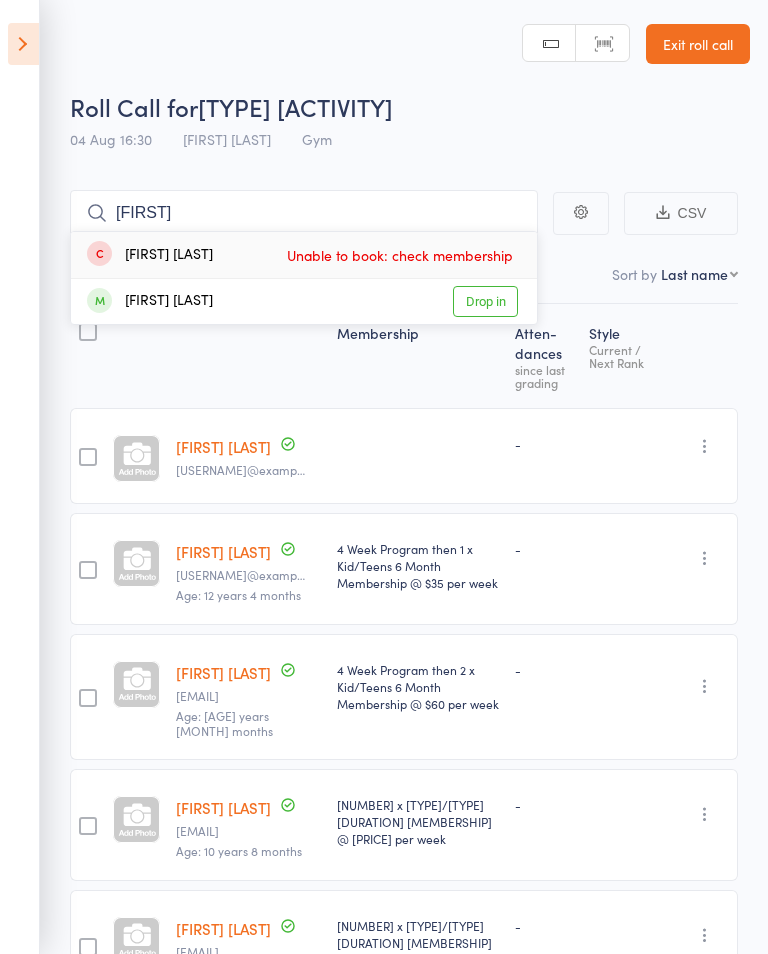 click on "Drop in" at bounding box center (485, 301) 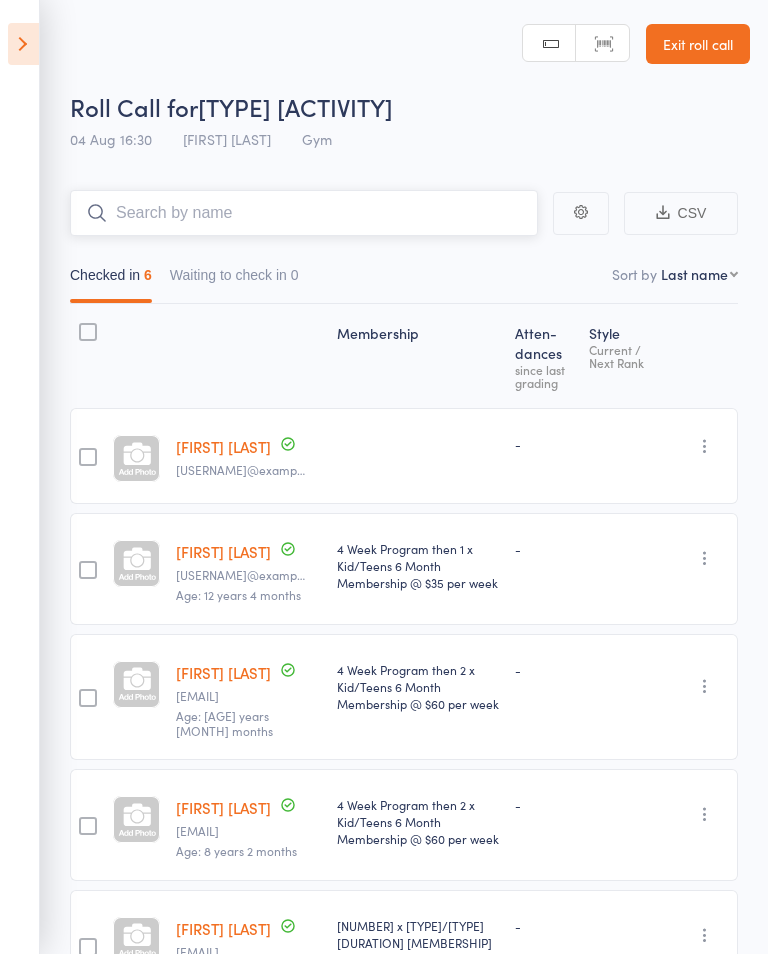 click at bounding box center (304, 213) 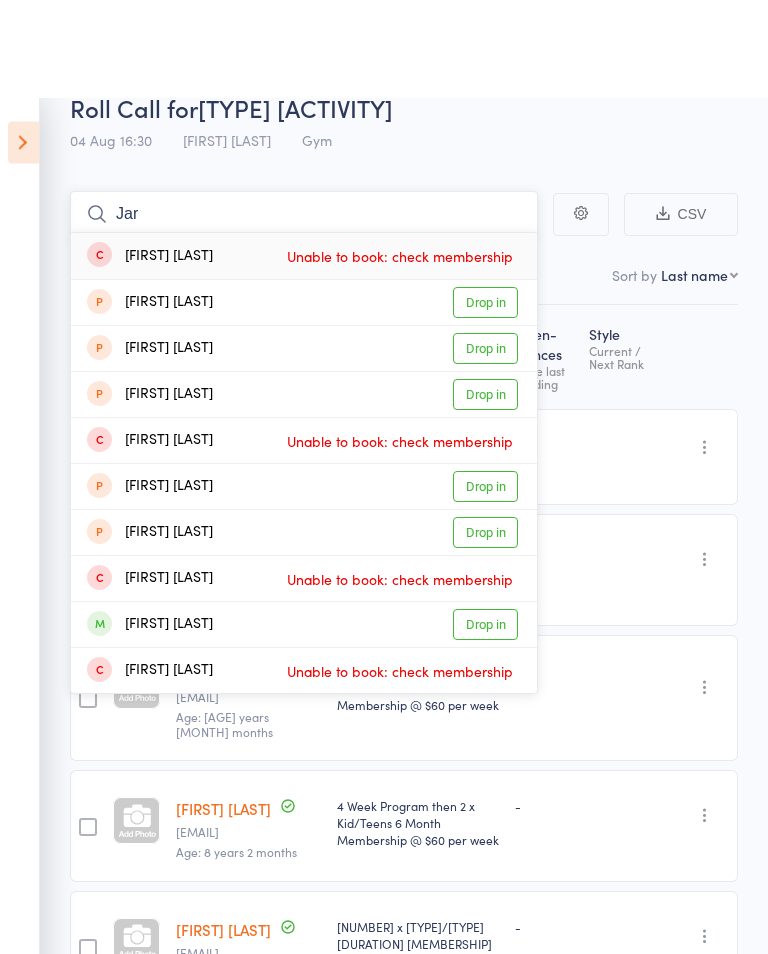 scroll, scrollTop: 101, scrollLeft: 0, axis: vertical 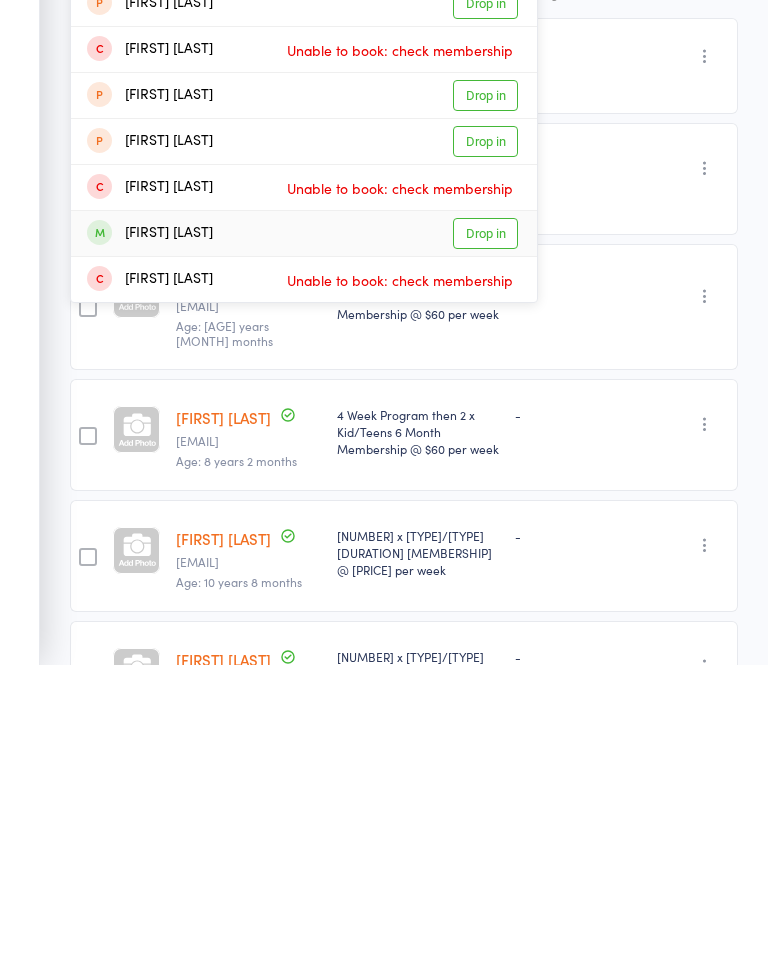type on "Jar" 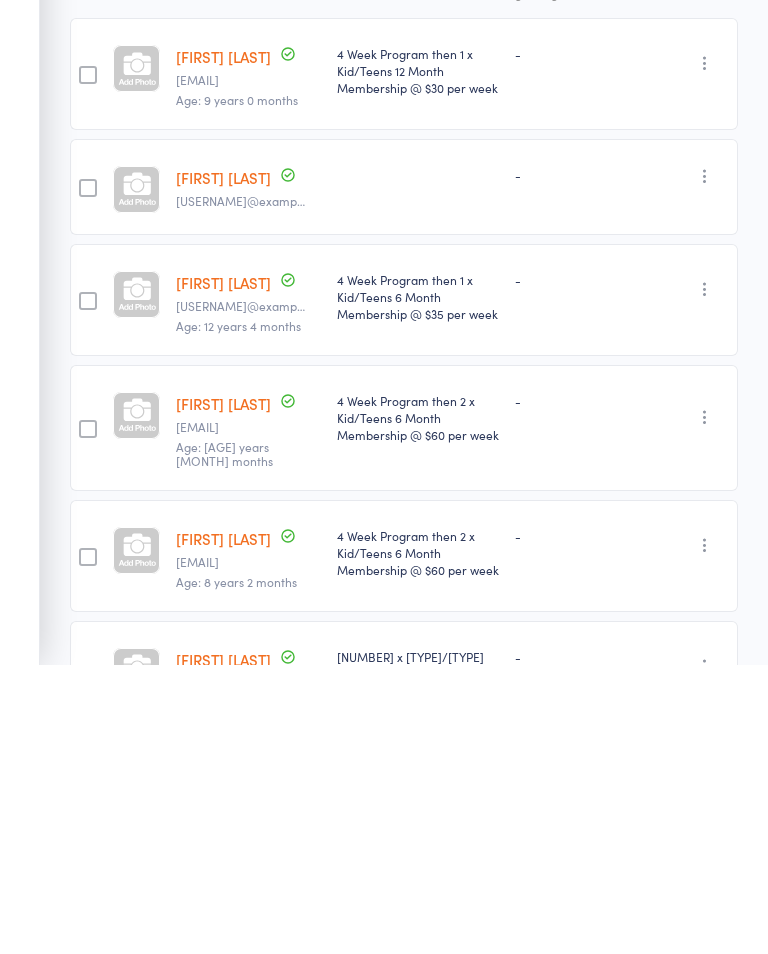 scroll, scrollTop: 0, scrollLeft: 0, axis: both 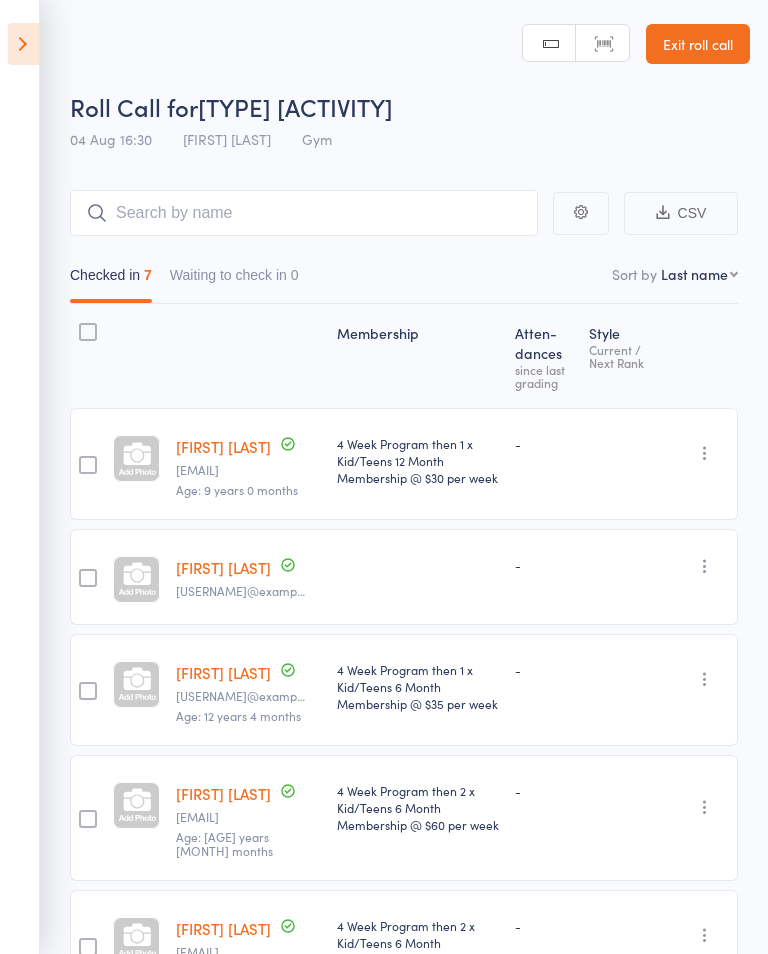 click on "Events for 4 Aug, 2025 4 Aug, 2025
August 2025
Sun Mon Tue Wed Thu Fri Sat
31
27
28
29
30
31
01
02
32
03
04
05
06
07
08
09
33
10
11
12
13
14
15
16
34
17
18
19
20
21
22
23
35
24
25
26
27
28
29
30" at bounding box center [20, 477] 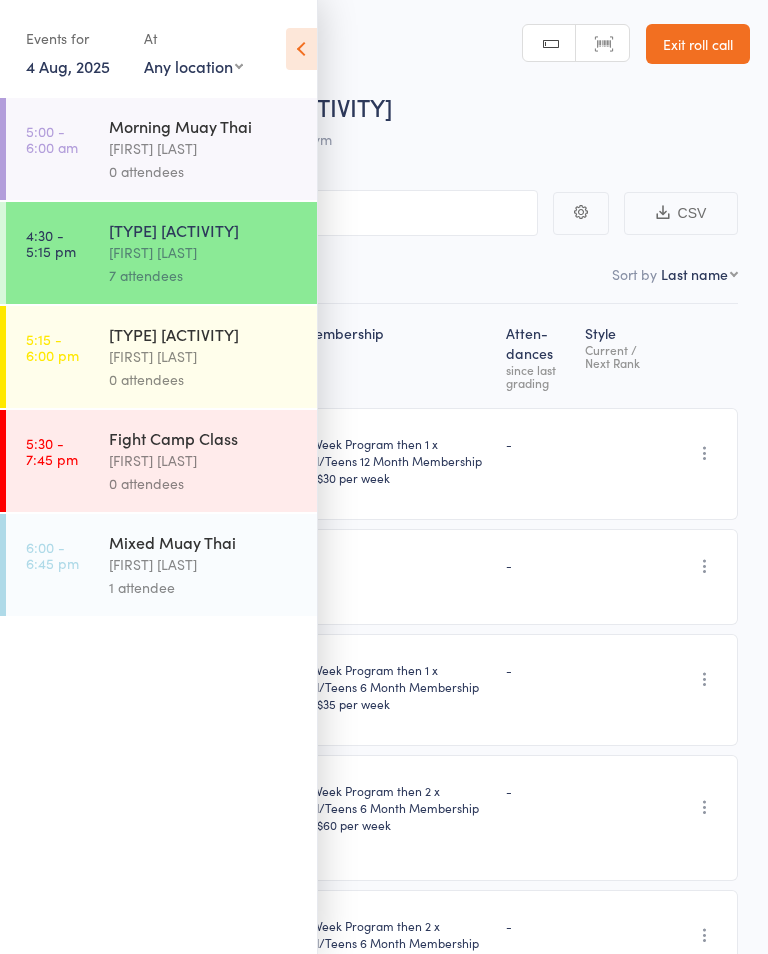 click on "0 attendees" at bounding box center [204, 379] 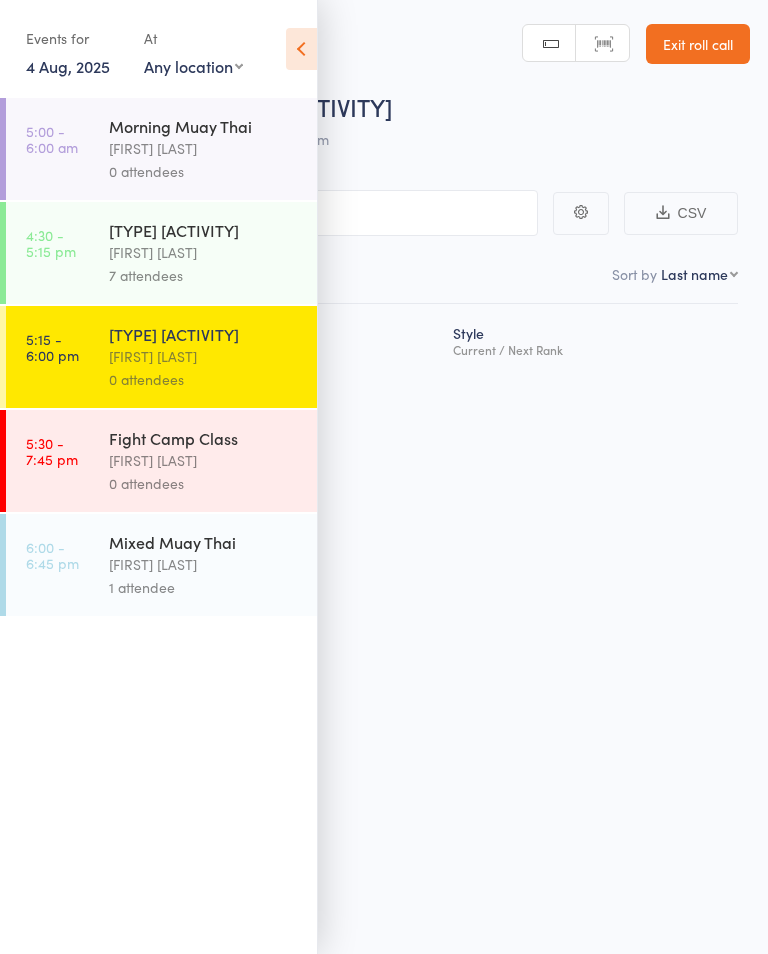 click at bounding box center (301, 49) 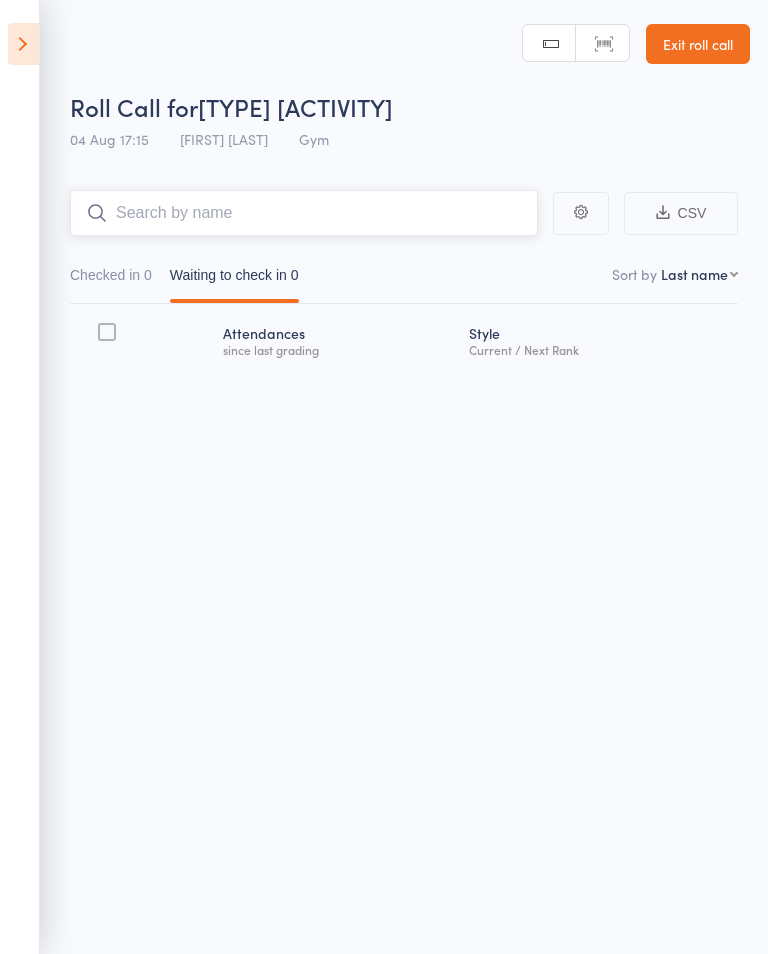 click at bounding box center (304, 213) 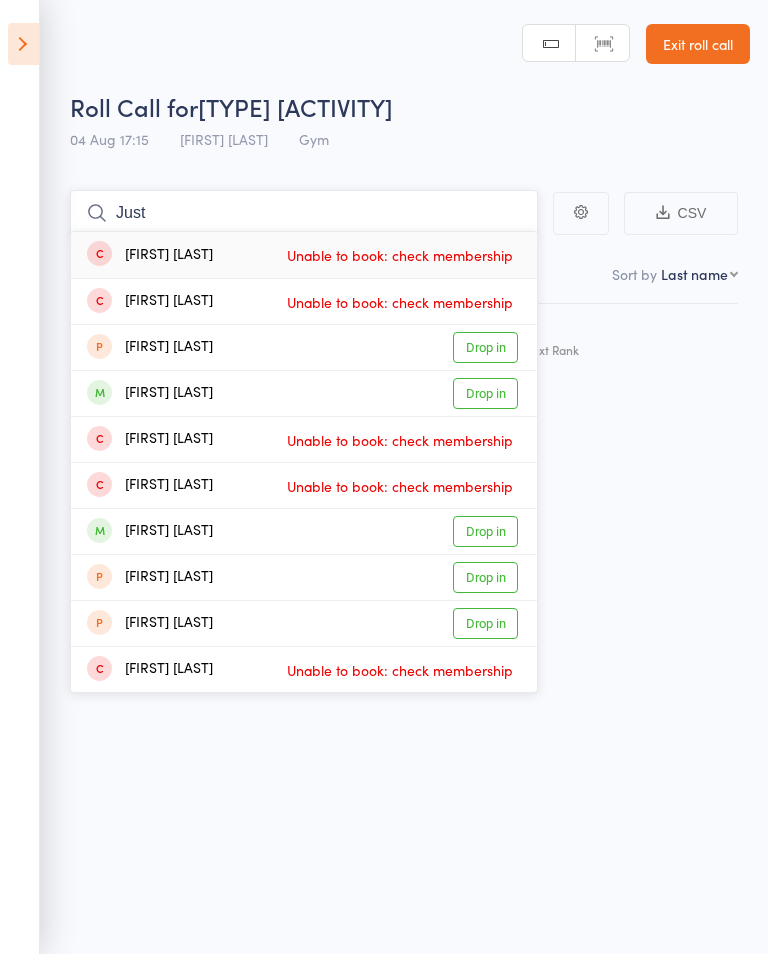 type on "Just" 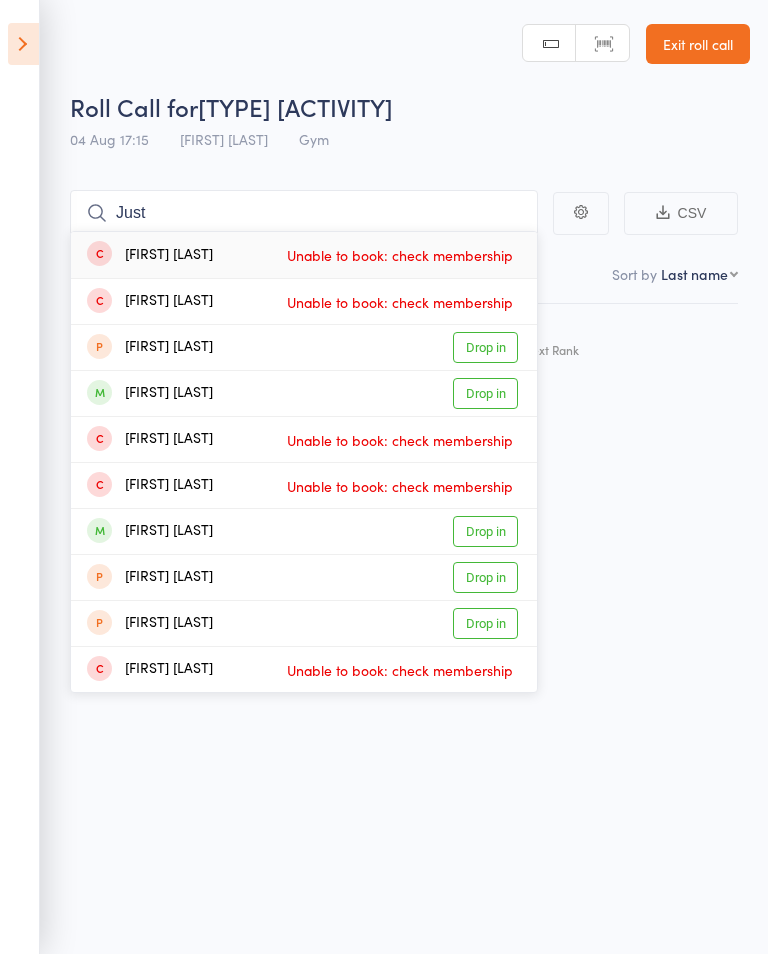 click on "Drop in" at bounding box center [485, 393] 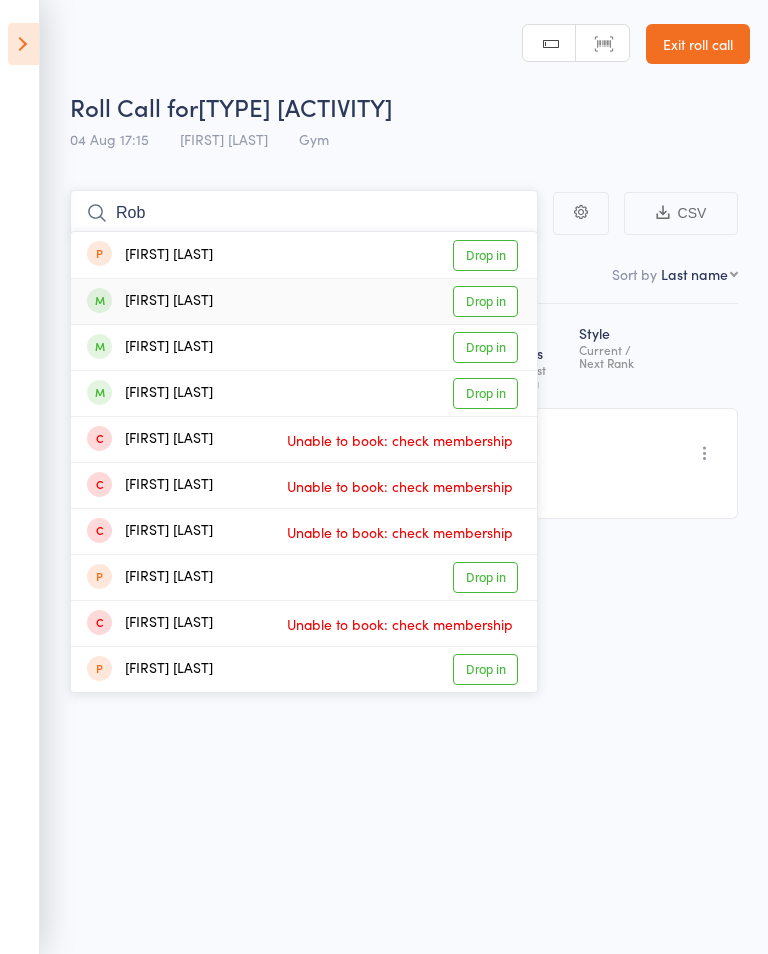type on "Rob" 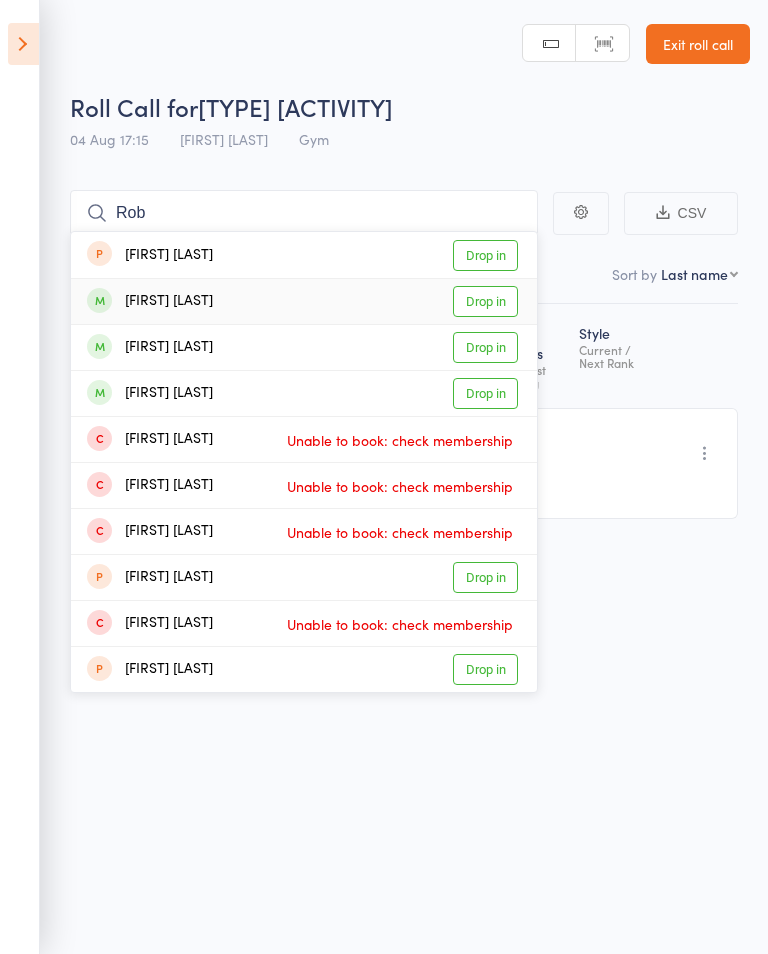 click on "Drop in" at bounding box center [485, 301] 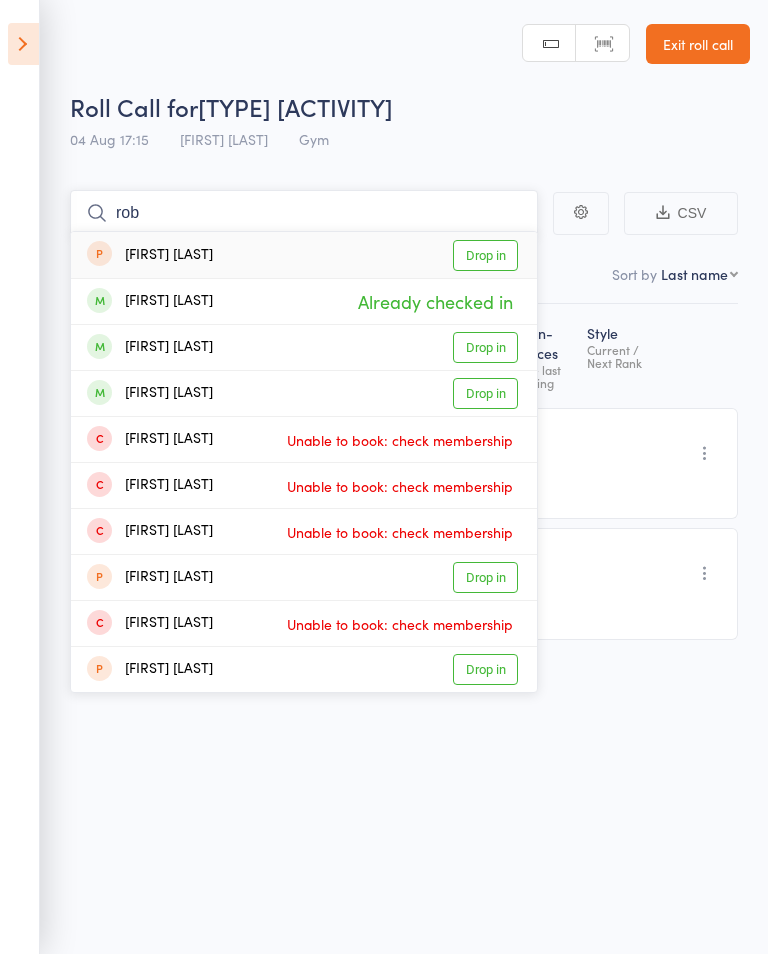 type on "rob" 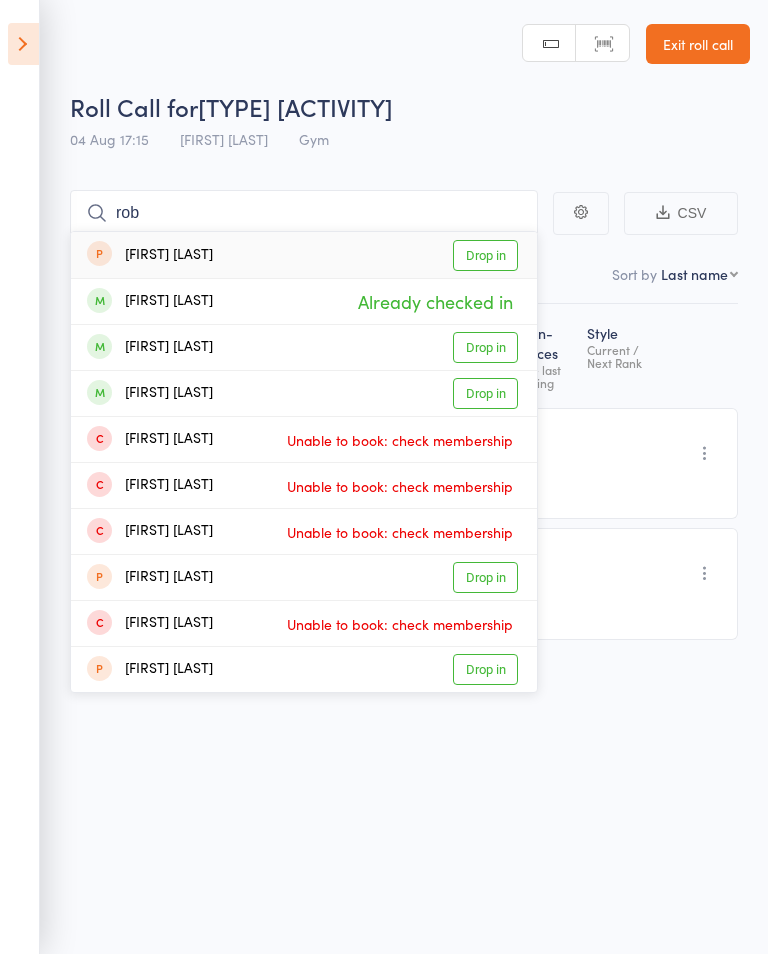 click on "Drop in" at bounding box center [485, 347] 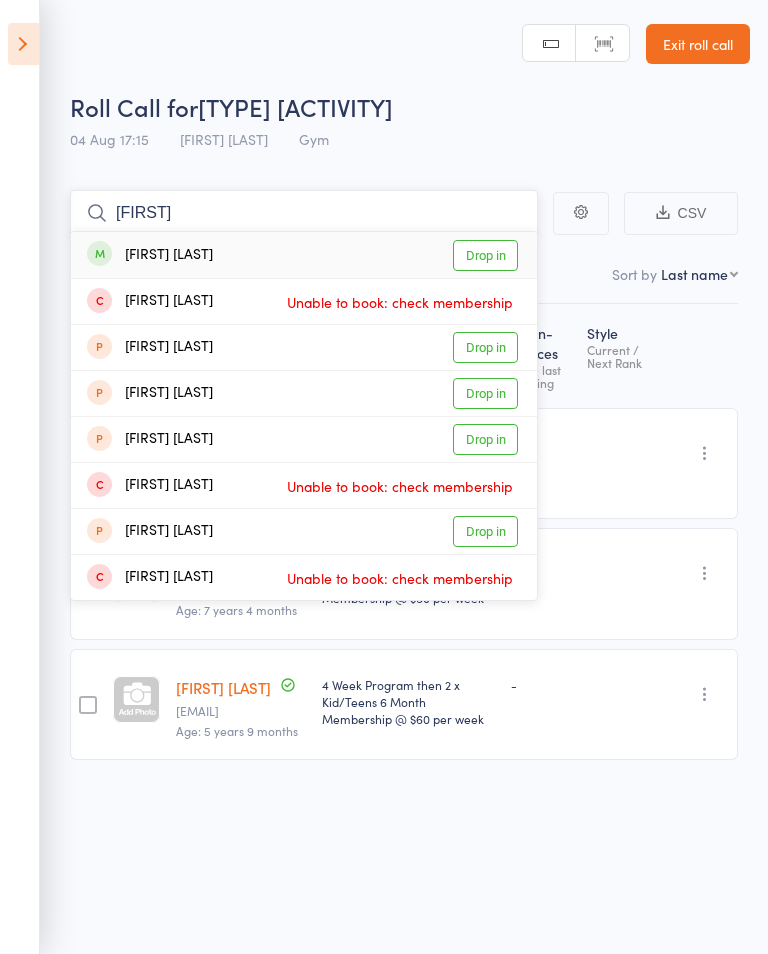 type on "[FIRST]" 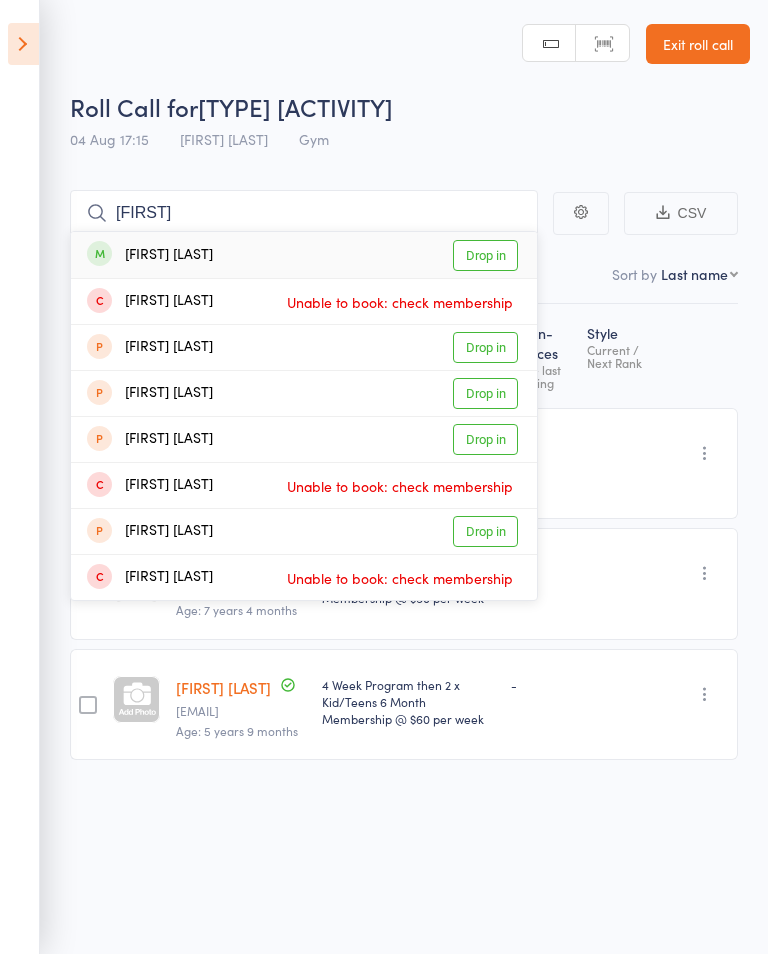 click on "Drop in" at bounding box center (485, 255) 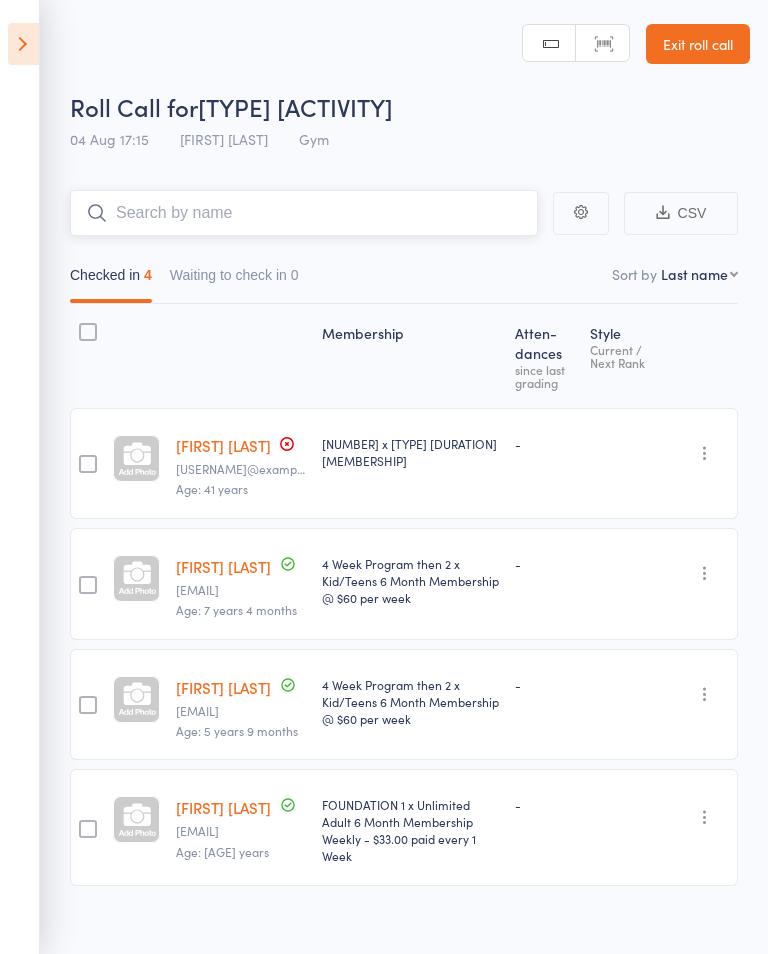 click at bounding box center [304, 213] 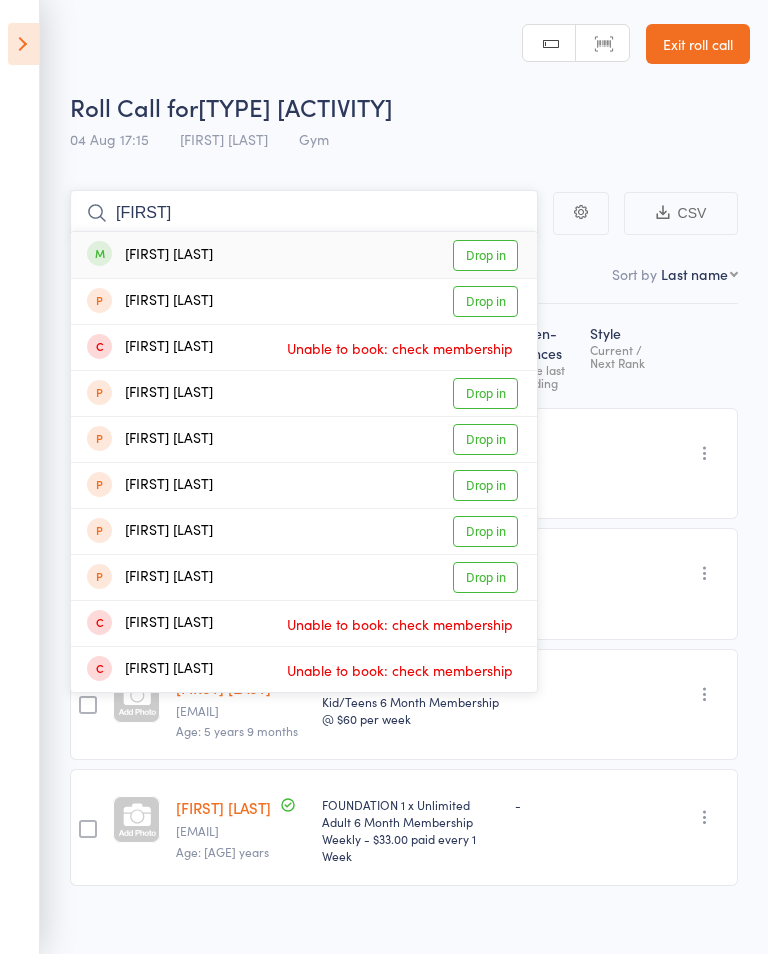 type on "[FIRST]" 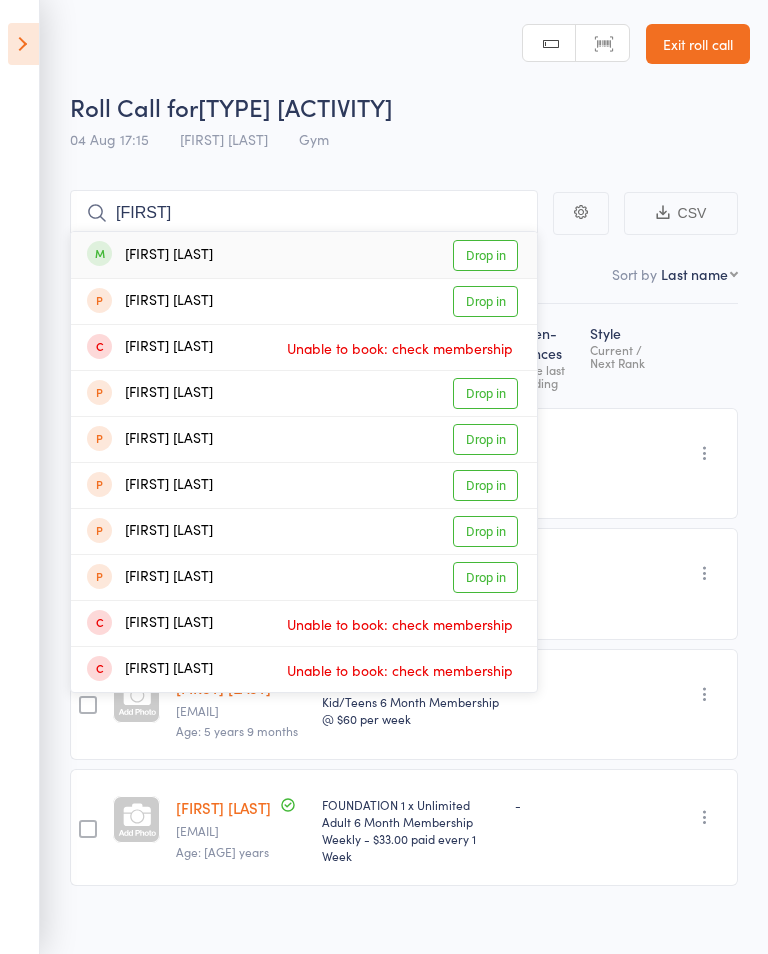 click on "Drop in" at bounding box center (485, 255) 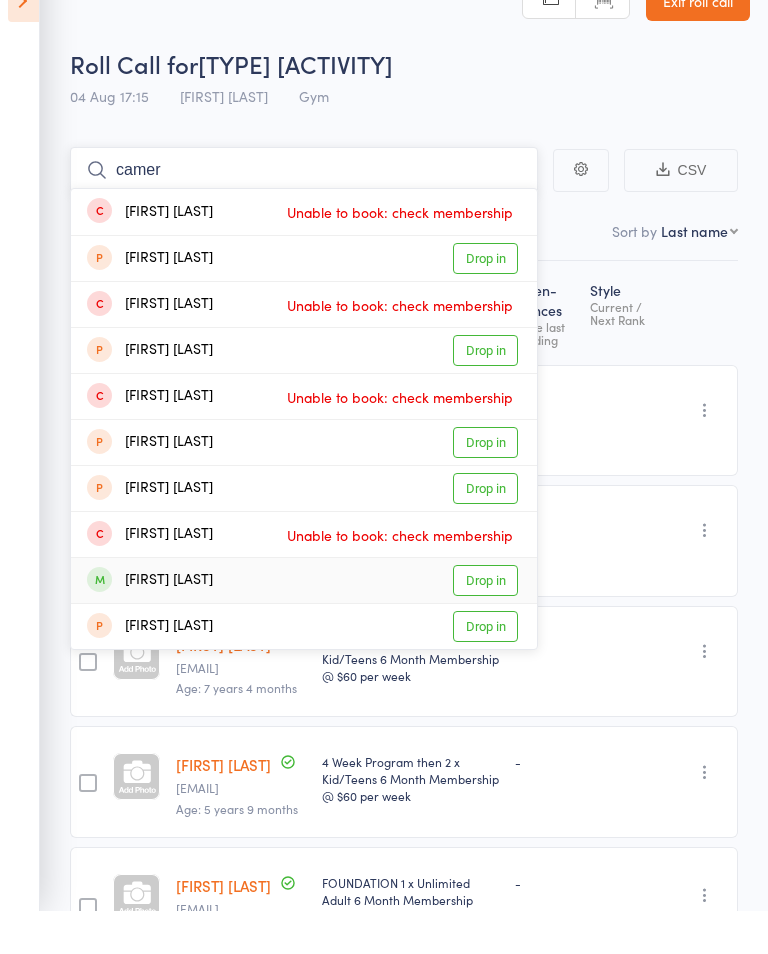 type on "camer" 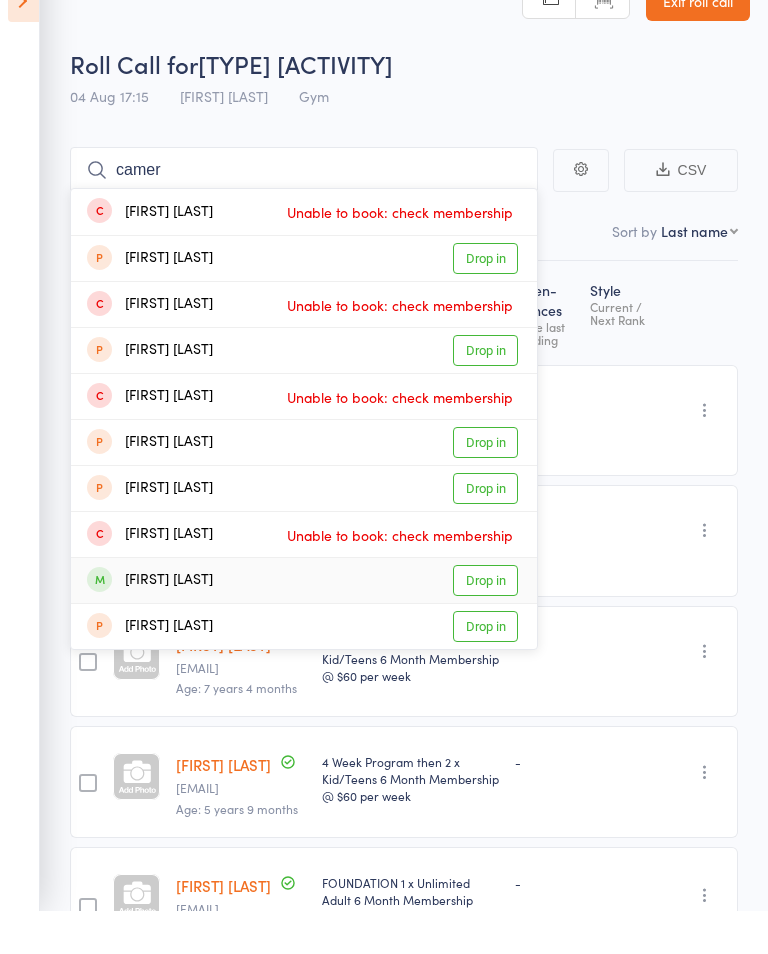 click on "Drop in" at bounding box center [485, 623] 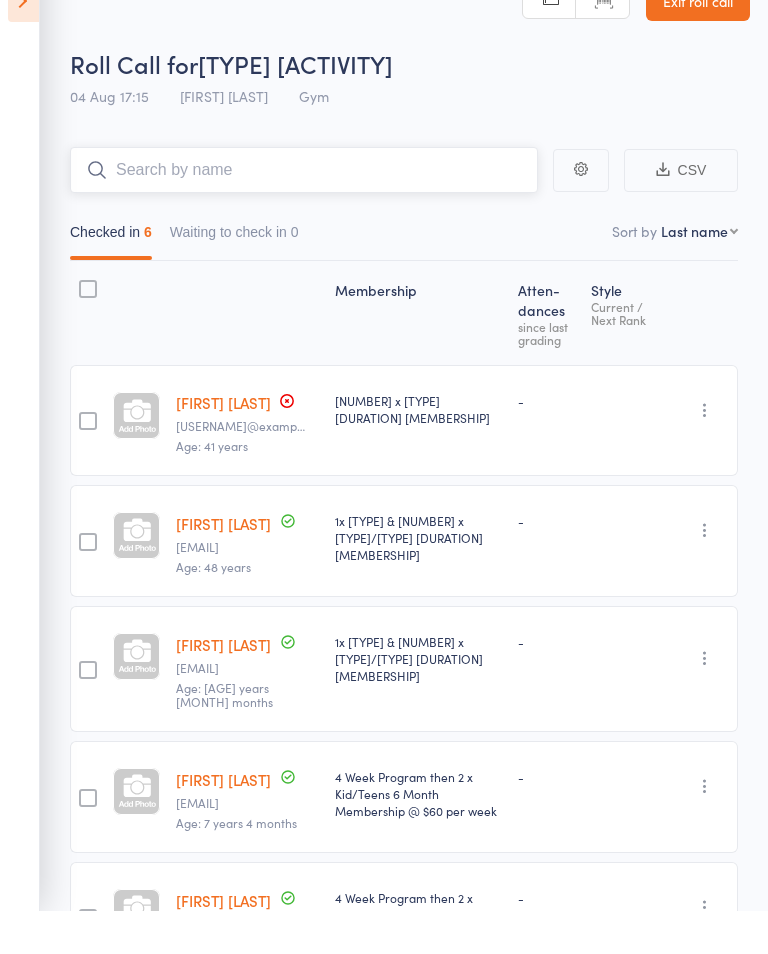 scroll, scrollTop: 43, scrollLeft: 0, axis: vertical 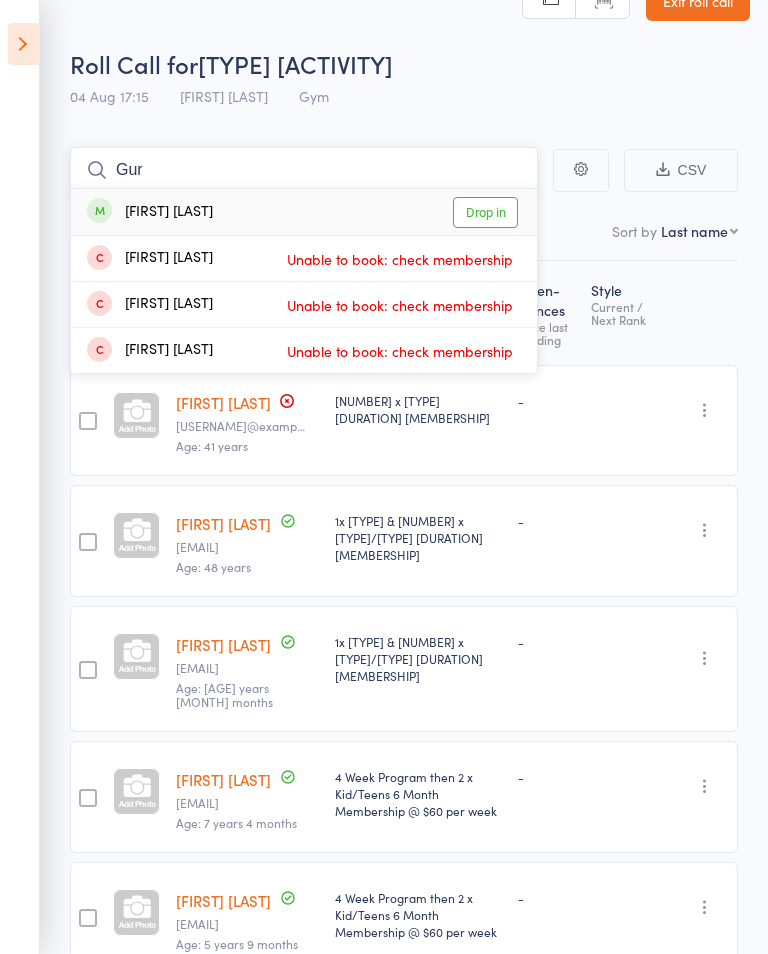 type on "Gur" 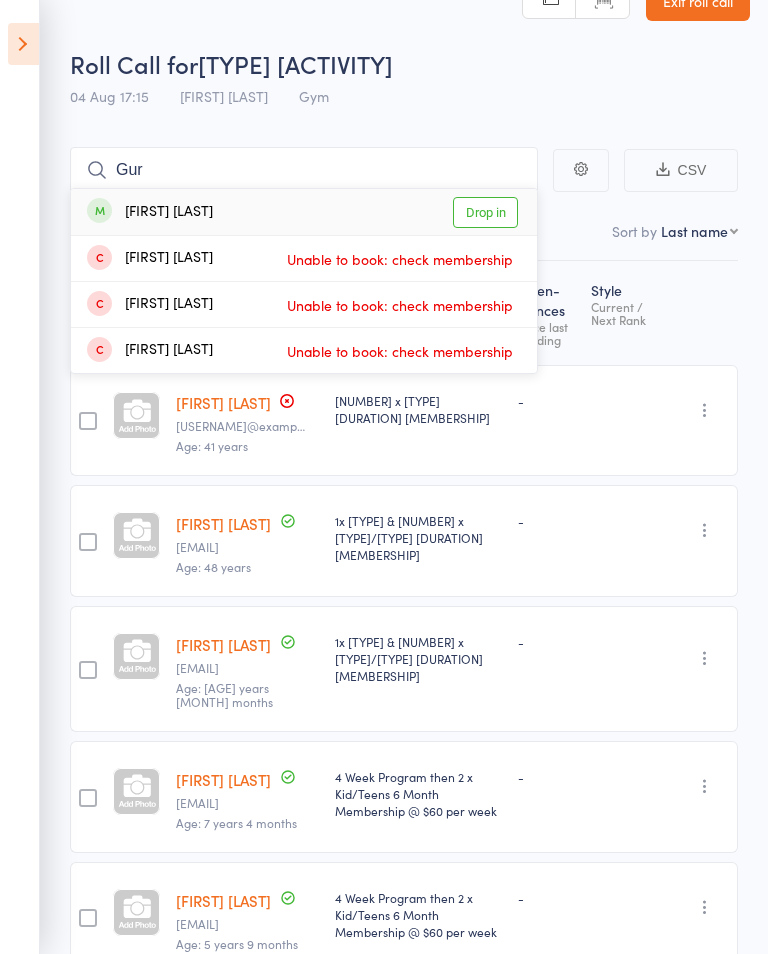click on "Drop in" at bounding box center (485, 212) 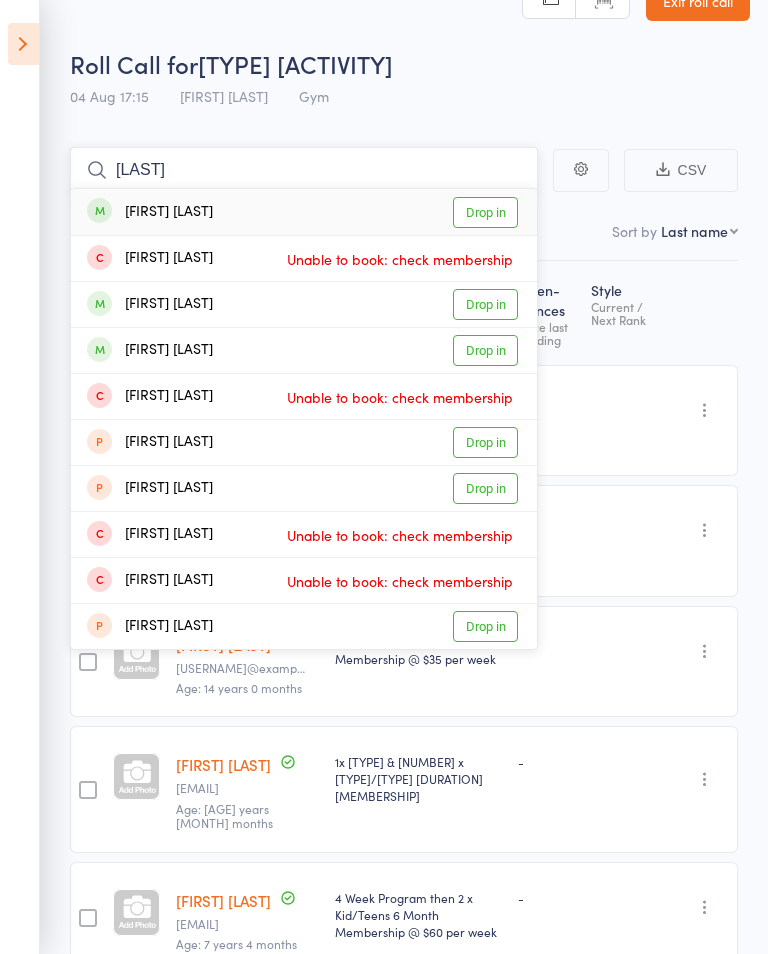 type on "[LAST]" 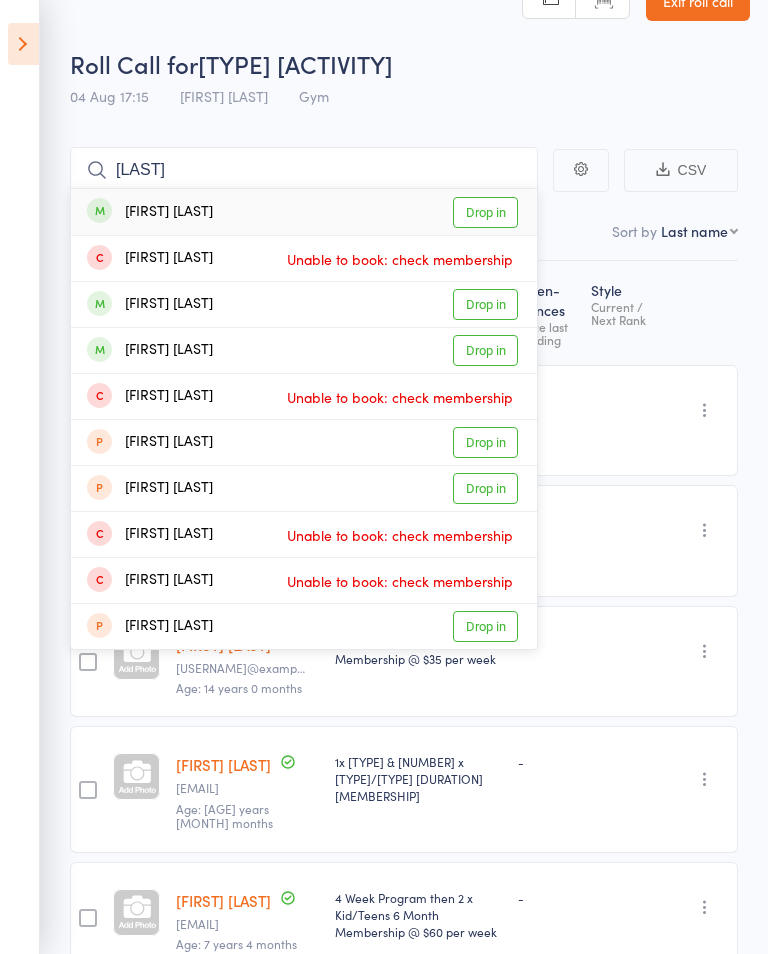 click on "Drop in" at bounding box center (485, 212) 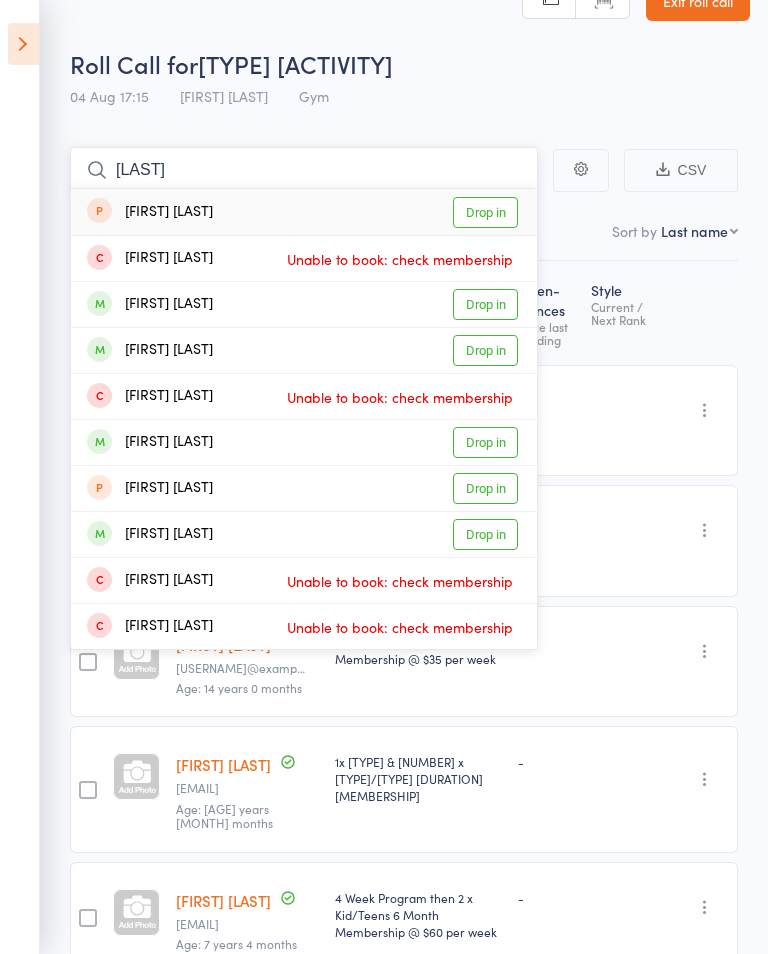 type on "[LAST]" 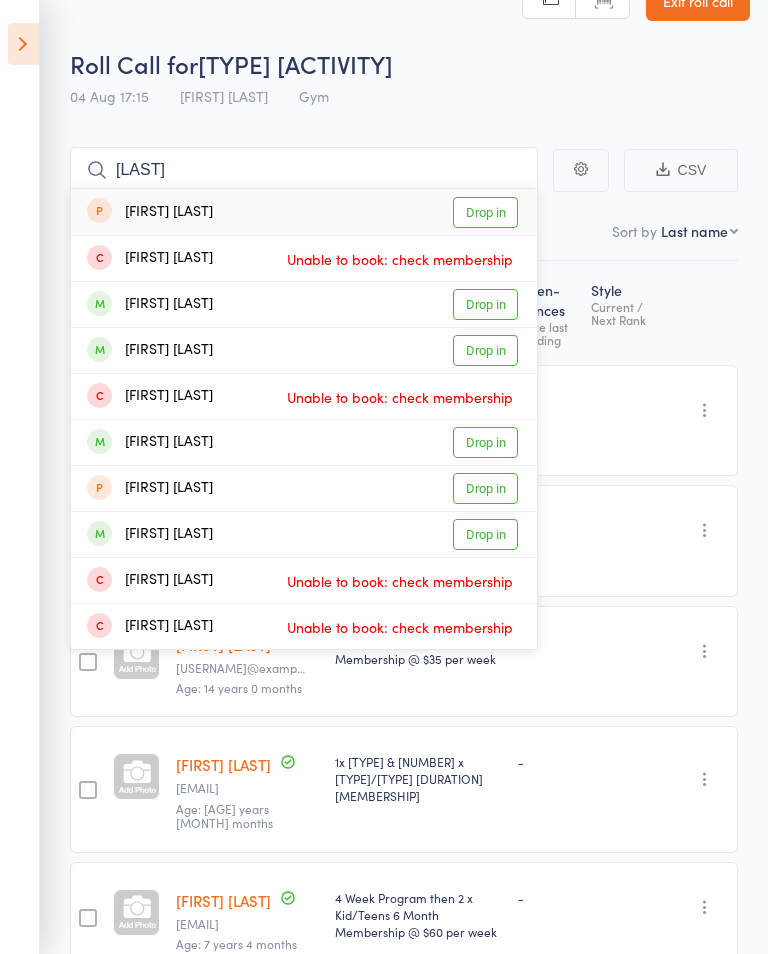 click on "Drop in" at bounding box center (485, 350) 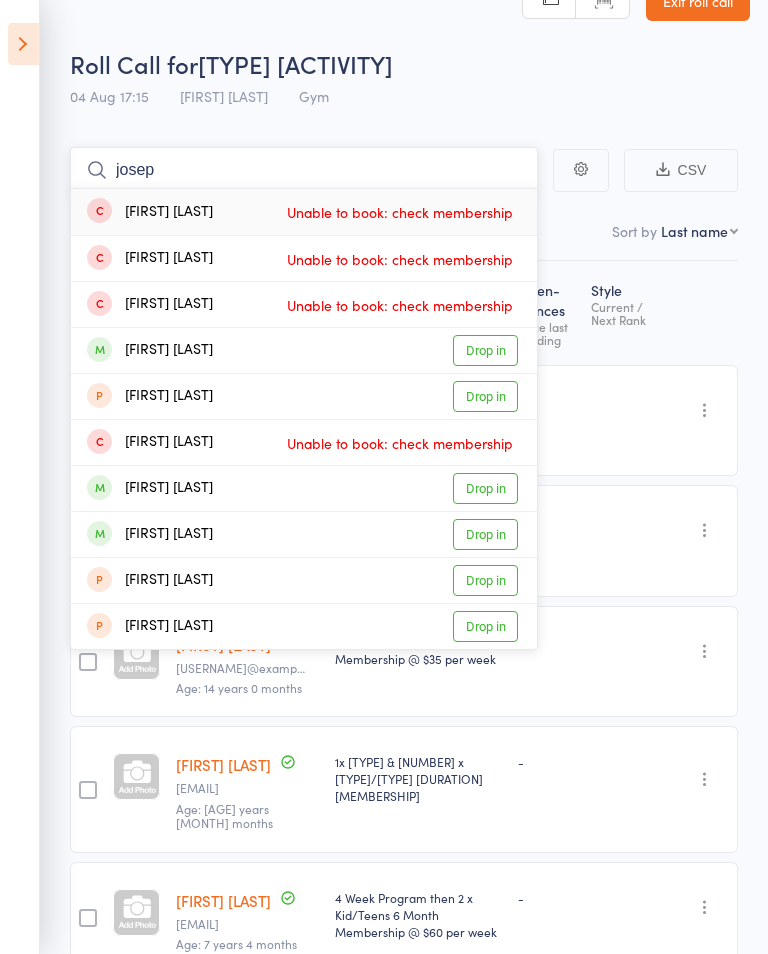 type on "josep" 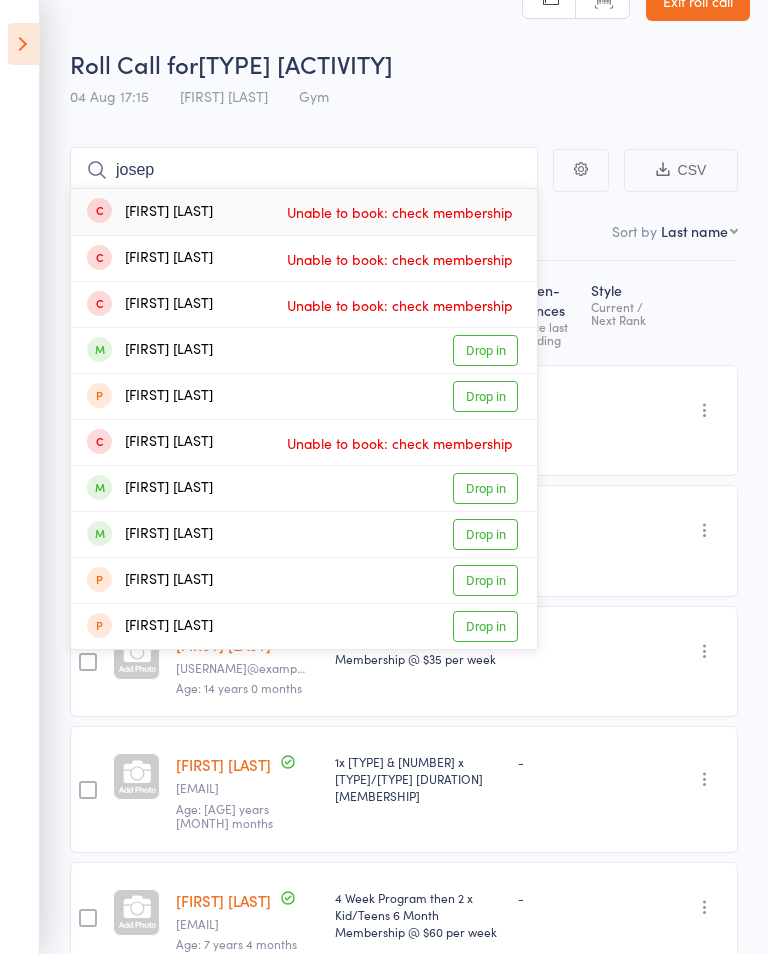 click on "Drop in" at bounding box center (485, 350) 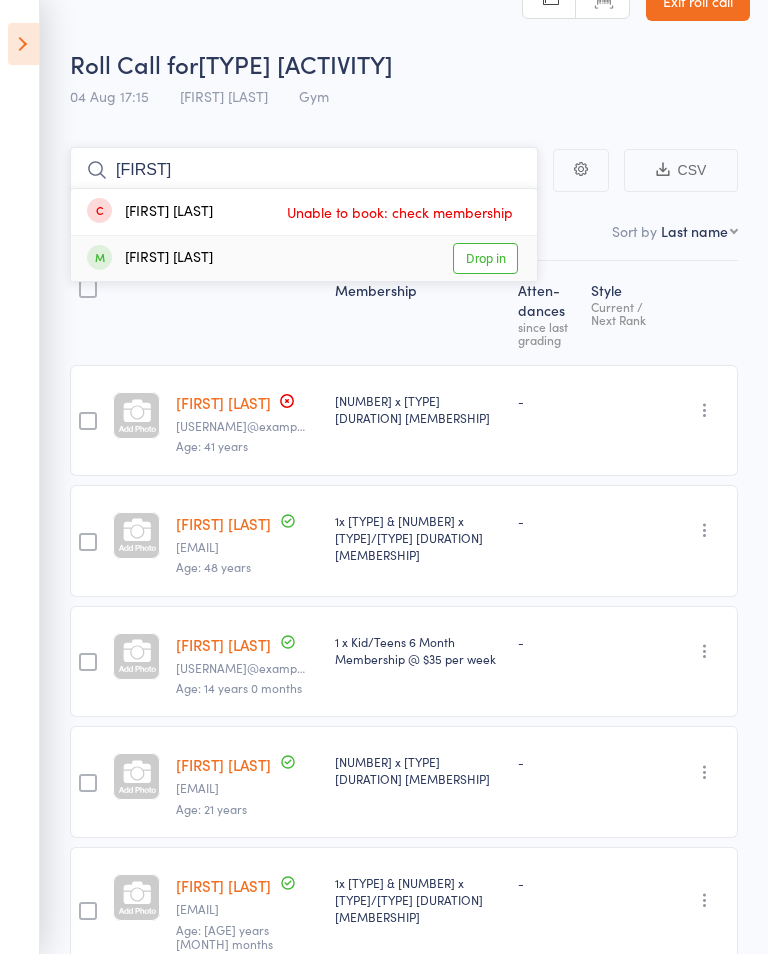 type on "[FIRST]" 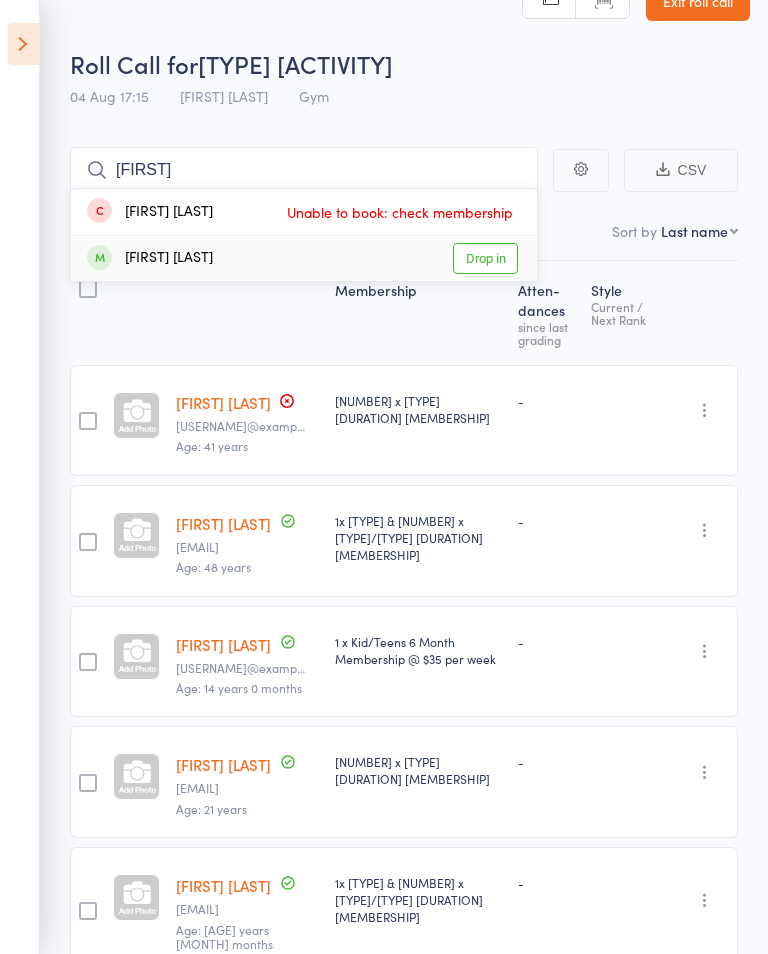 click on "Drop in" at bounding box center (485, 258) 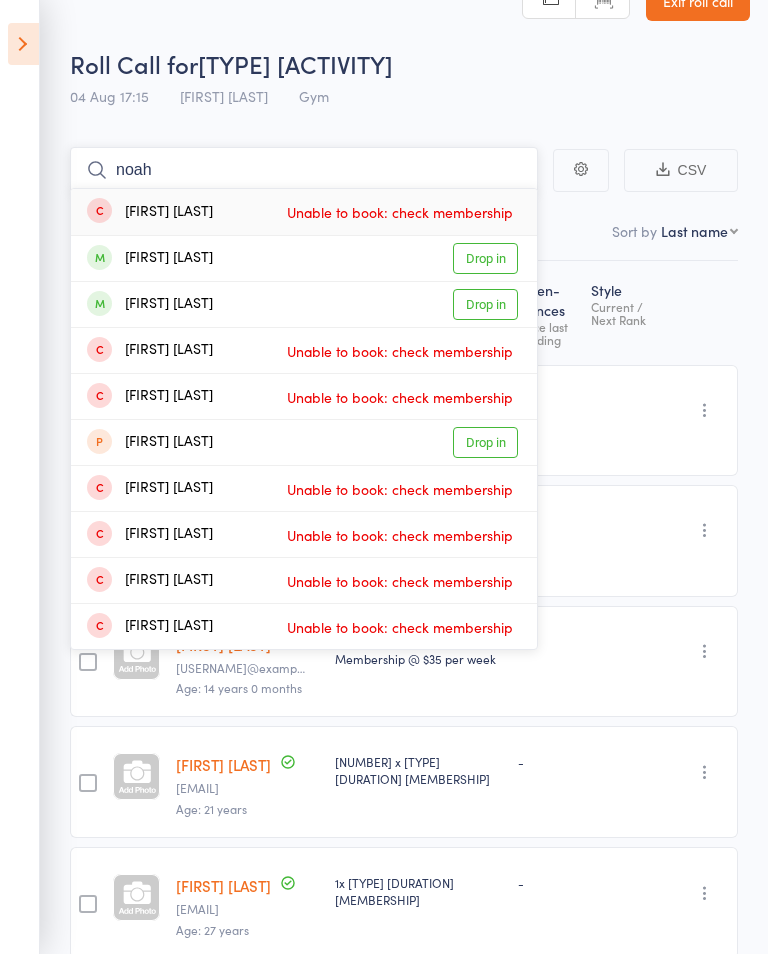 type on "noah" 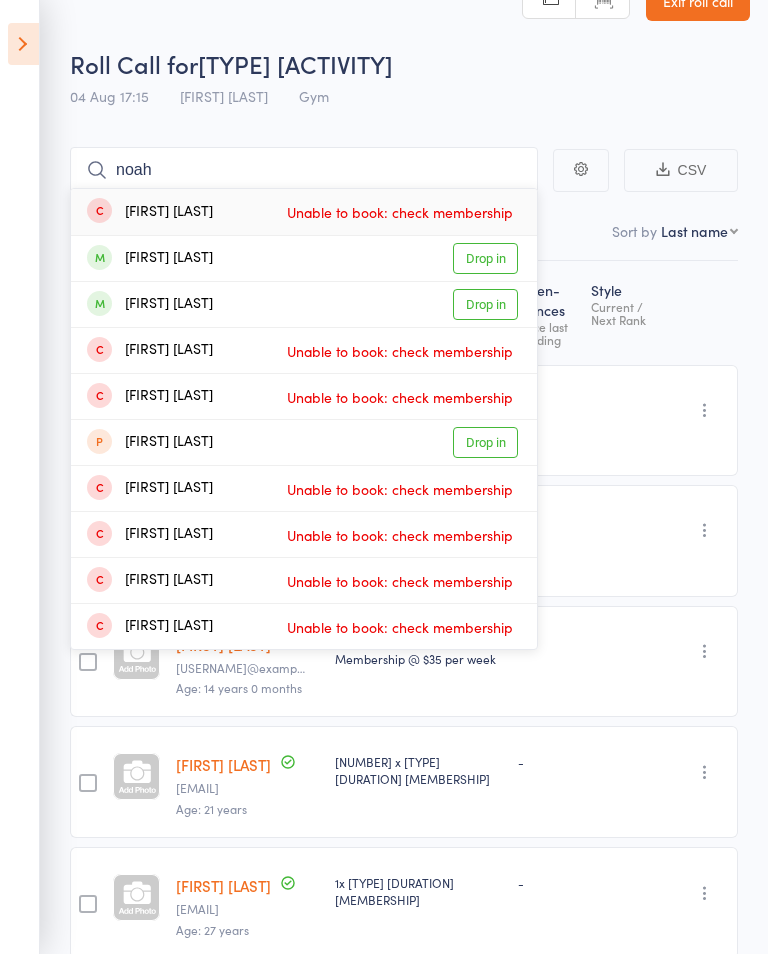 click on "Drop in" at bounding box center (485, 304) 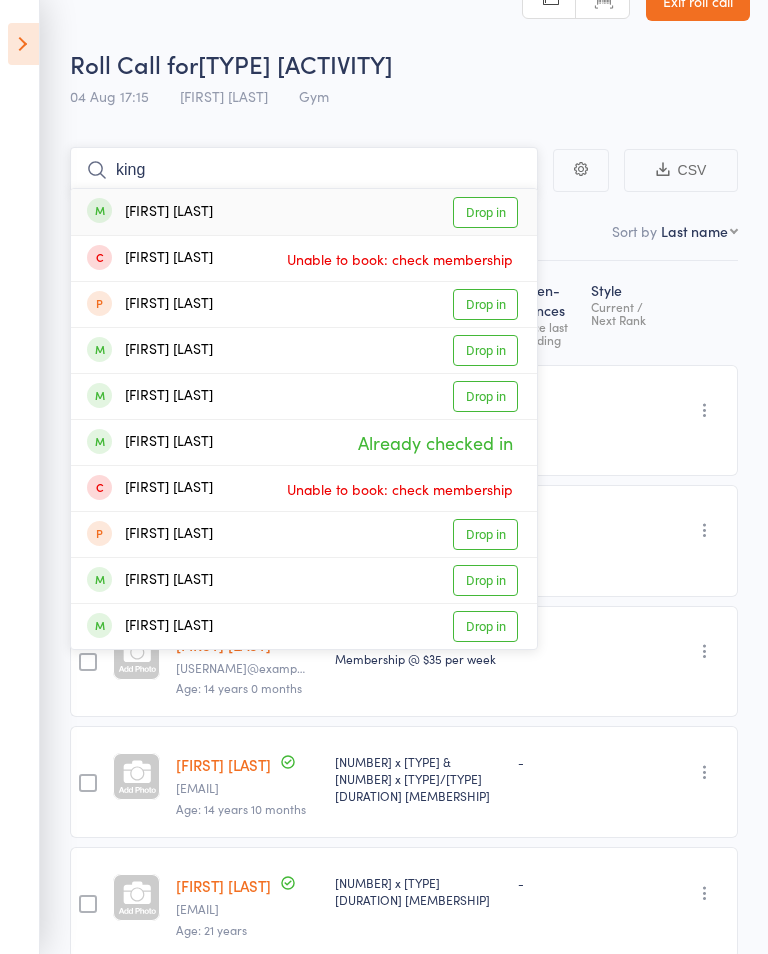 type on "king" 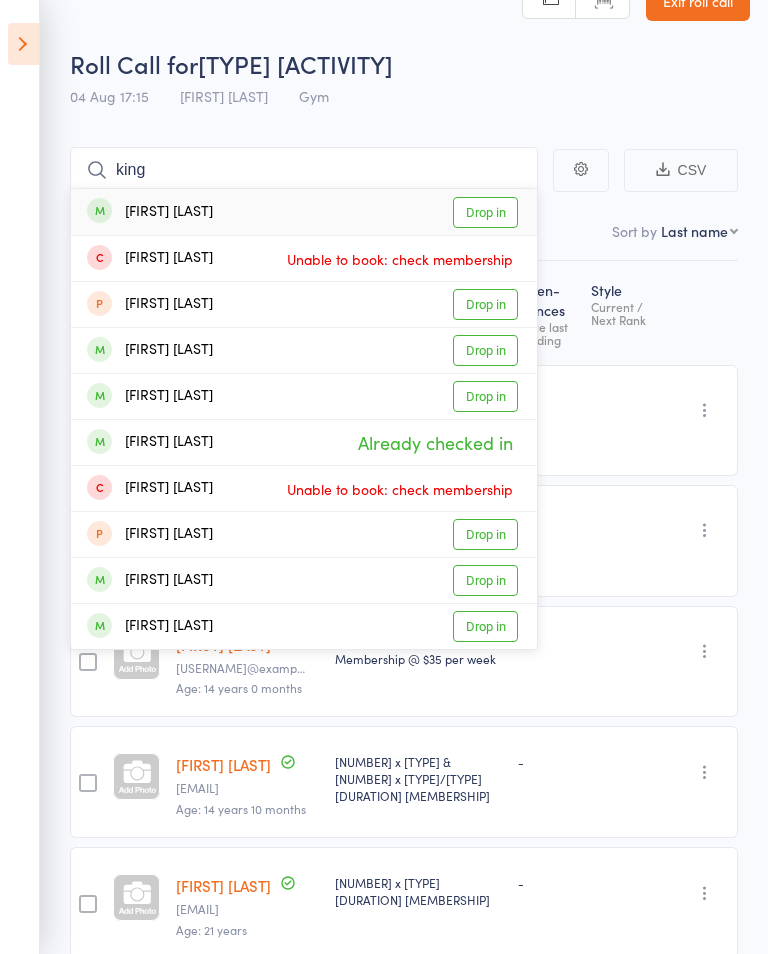 click on "Drop in" at bounding box center [485, 212] 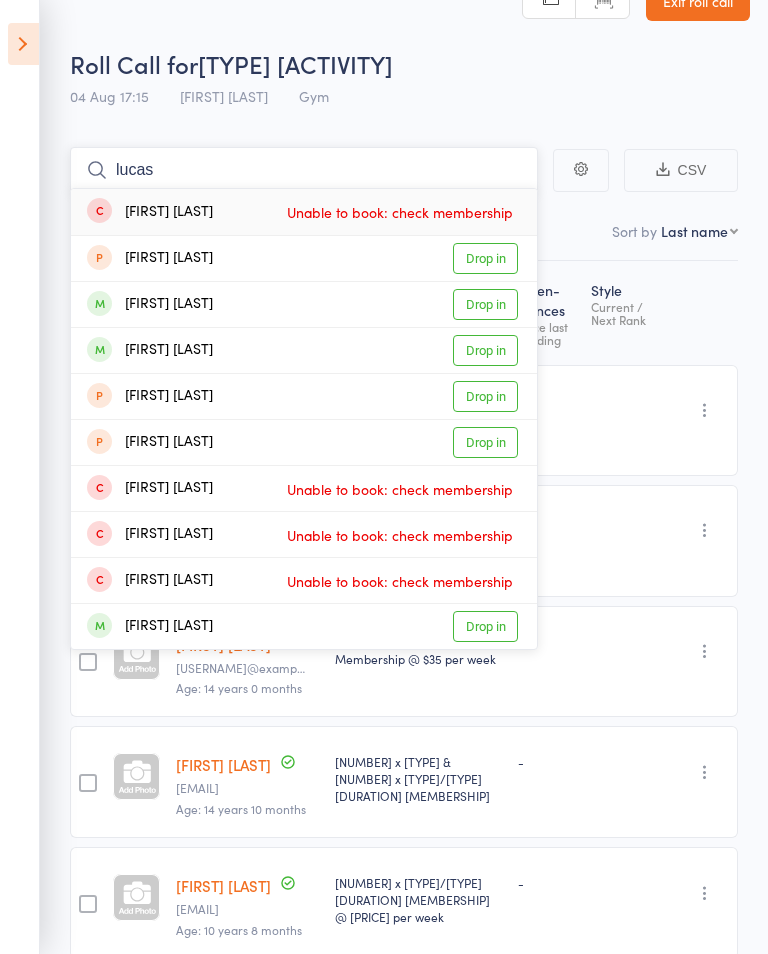 type on "lucas" 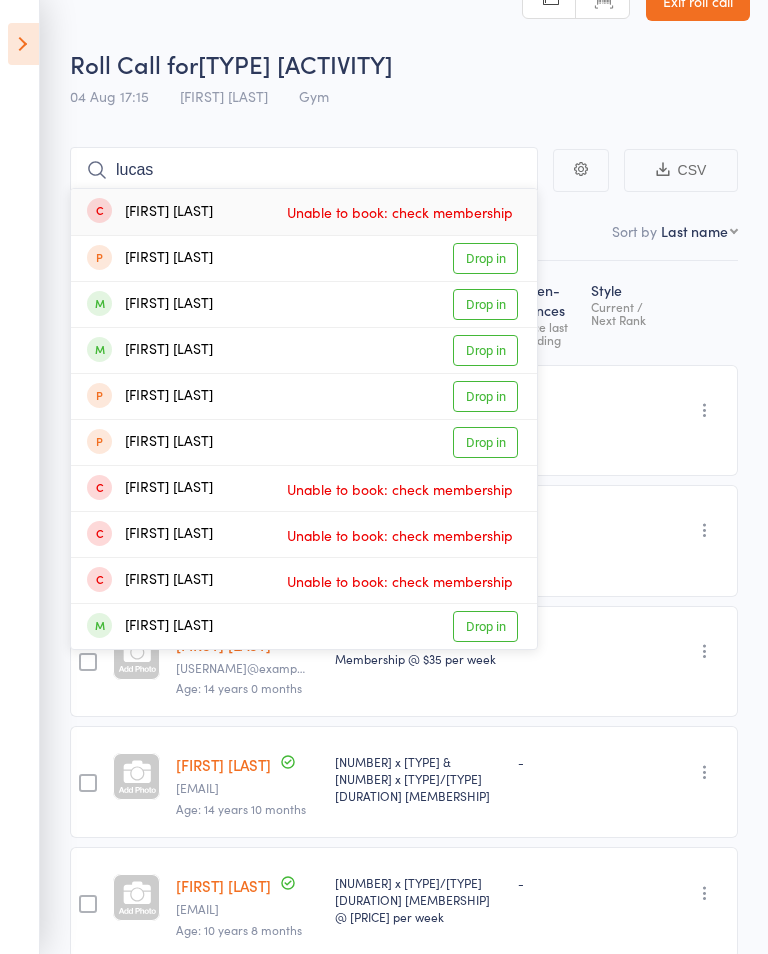 click on "Drop in" at bounding box center [485, 304] 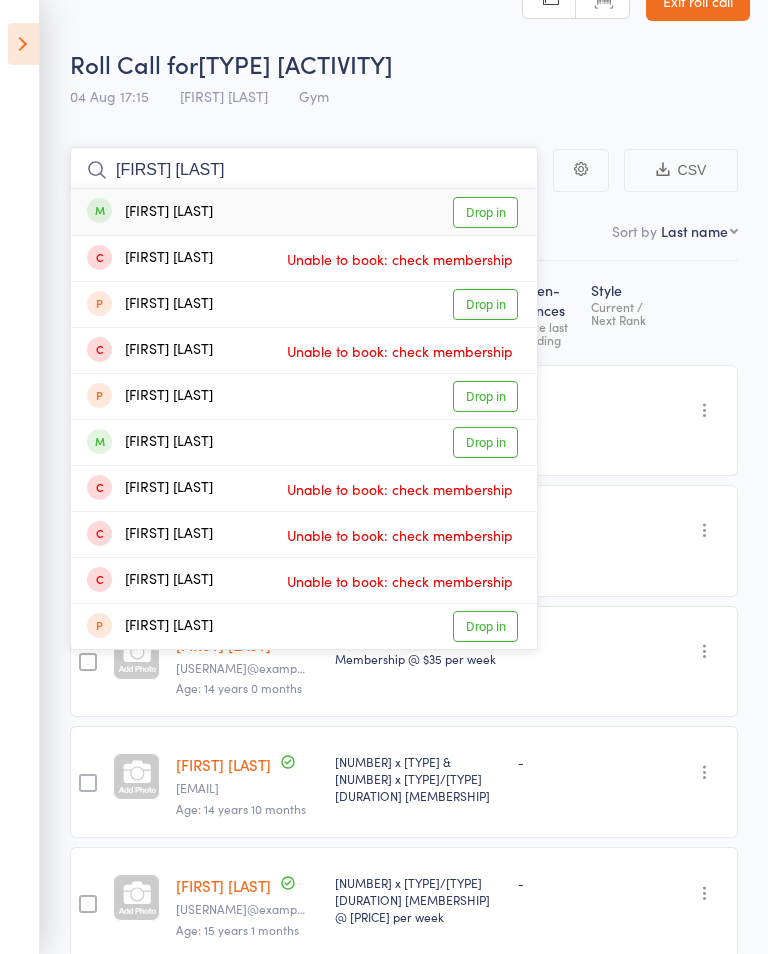 type on "[FIRST] [LAST]" 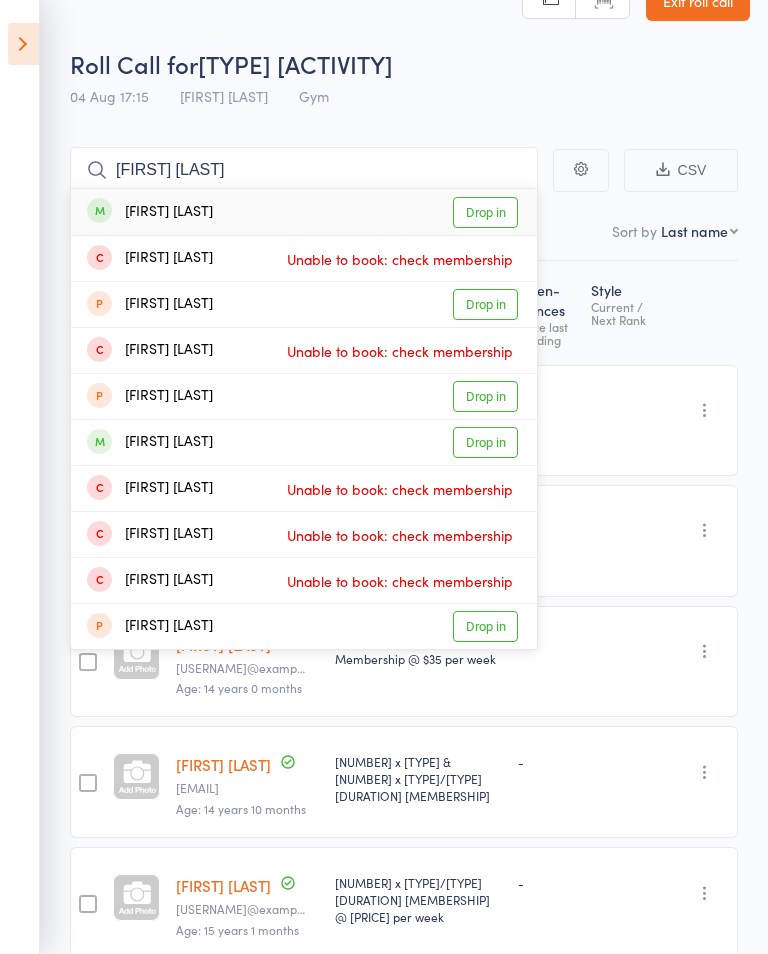 click on "Drop in" at bounding box center (485, 212) 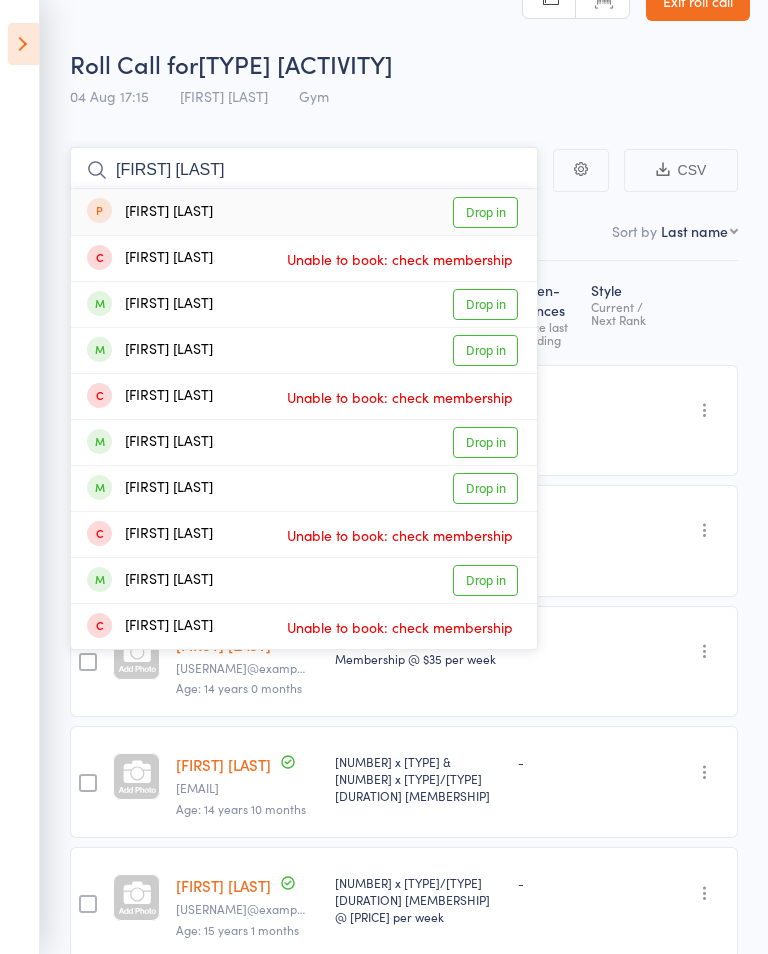 click on "[FIRST] [LAST]" at bounding box center (304, 170) 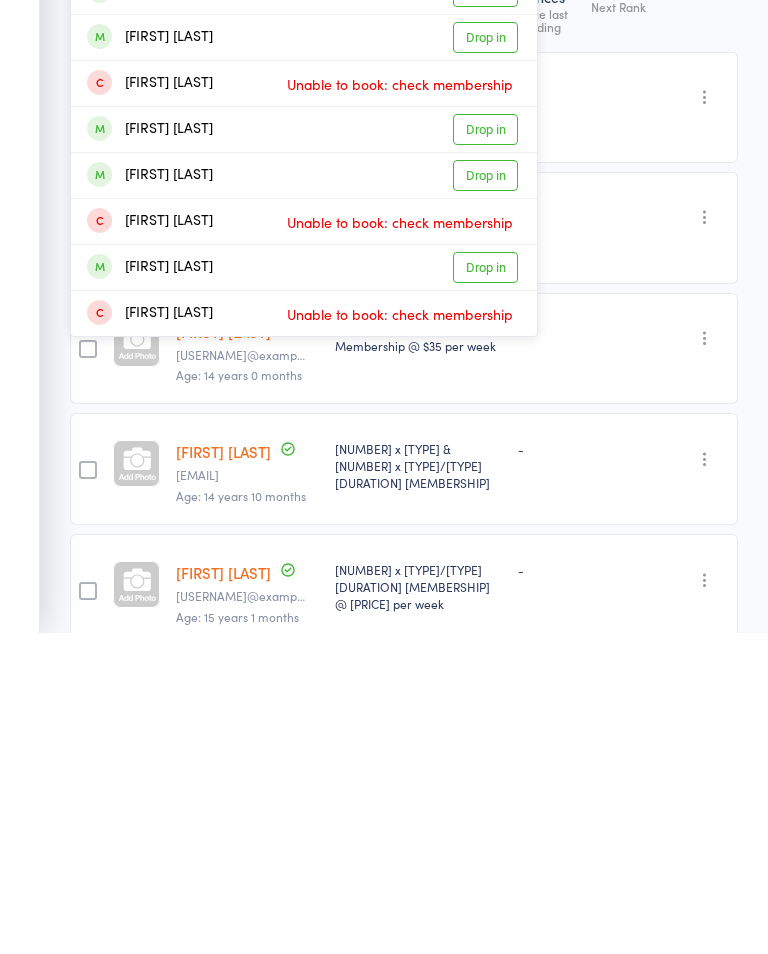 scroll, scrollTop: 34, scrollLeft: 0, axis: vertical 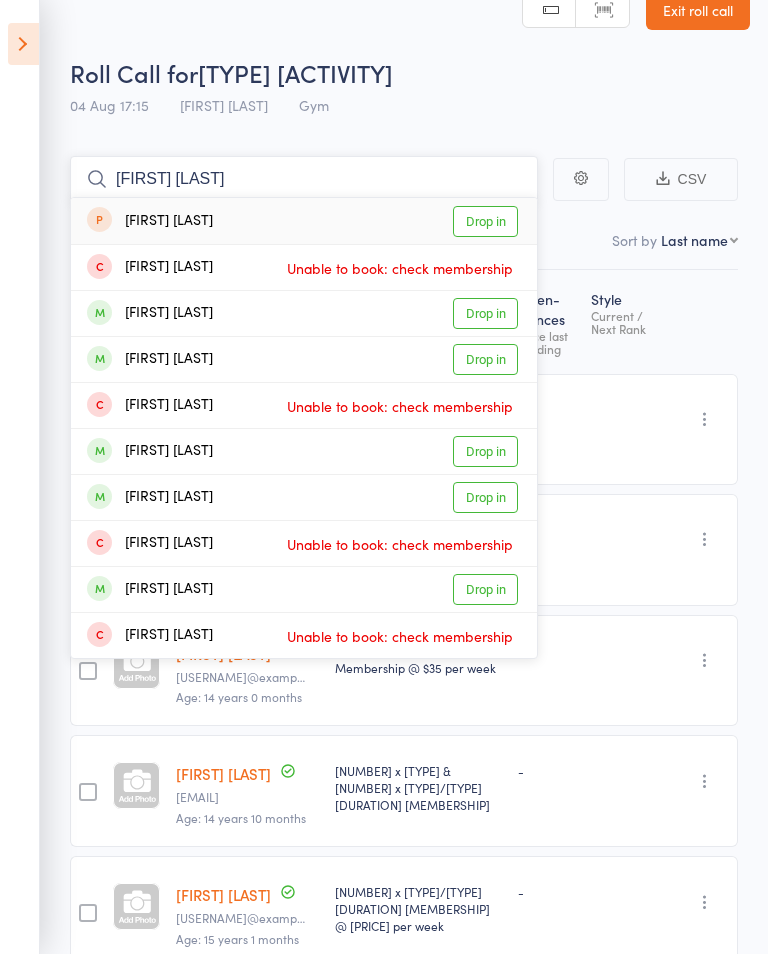 type on "[FIRST] [LAST]" 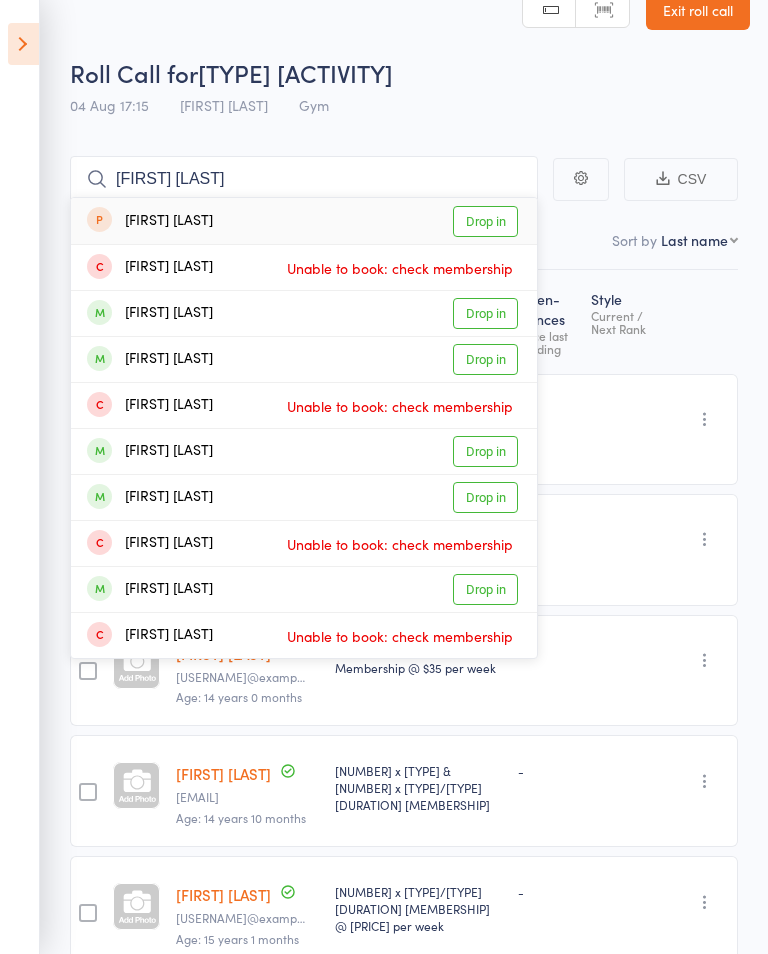 click on "Drop in" at bounding box center (485, 359) 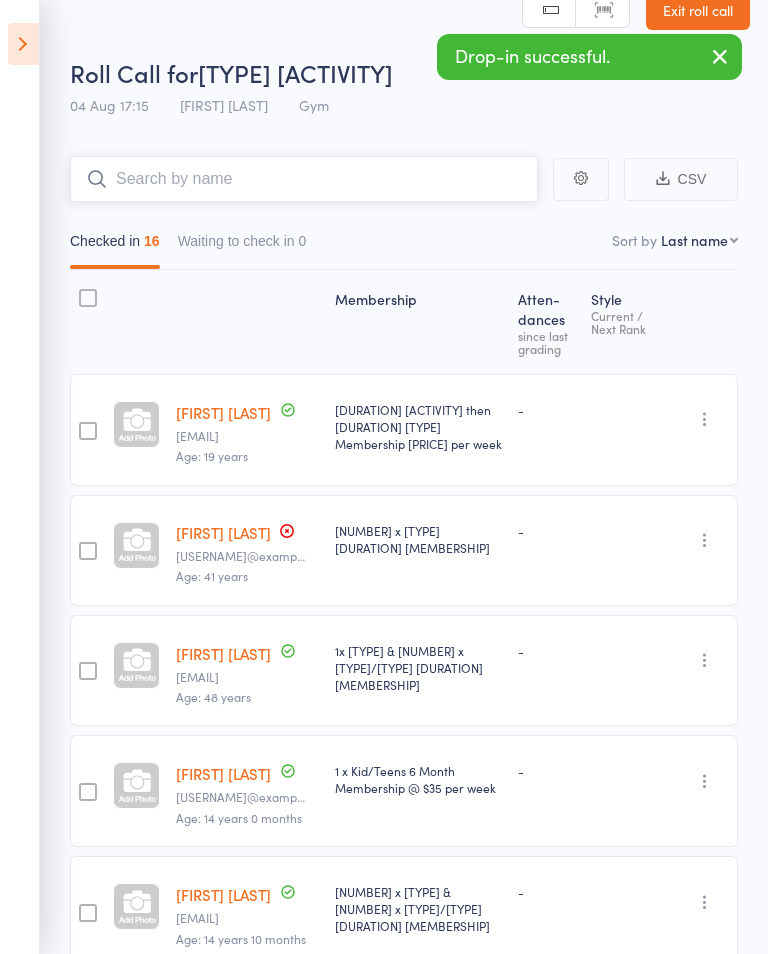 click at bounding box center (304, 179) 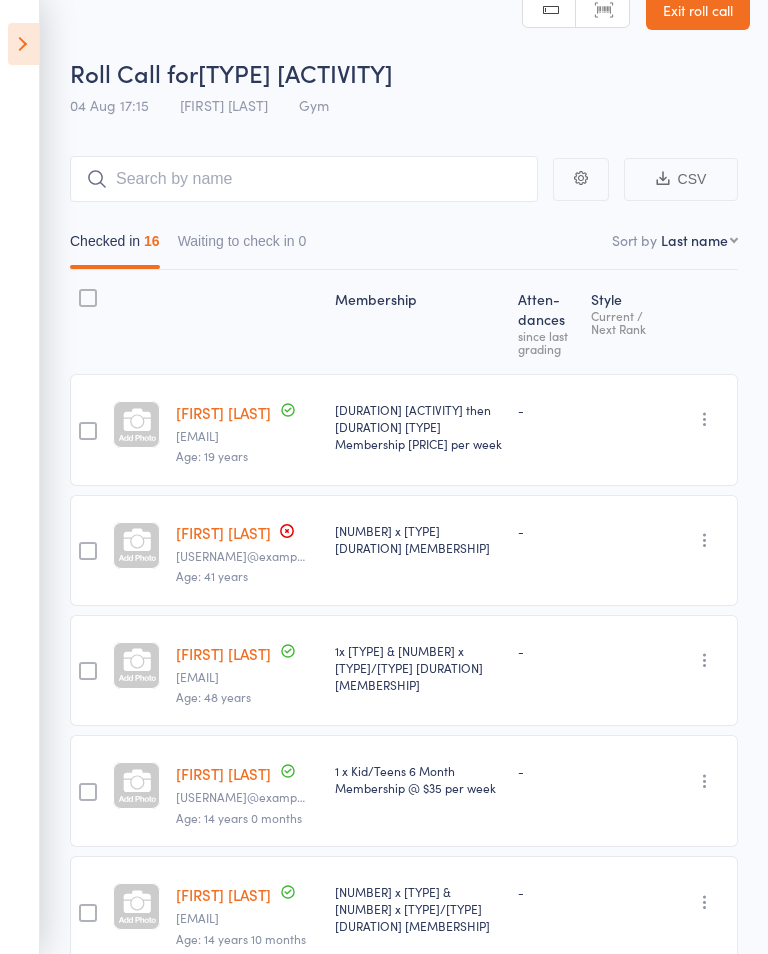 click on "CSV
Checked in  16 Waiting to check in  0
Sort by   Last name First name Last name Birthday today? Behind on payments? Check in time Next payment date Next payment amount Membership name Membership expires Ready to grade Style and Rank Style attendance count All attendance count Last Promoted Membership Atten­dances since last grading Style Current / Next Rank Zach Algeo-Smith    zachariahdasmith@example.com Age: 19 years 4 Week starter pack then 6 Month Adult Membership $45 per week - - Undo check-in Send message Add Note Remove Mark absent
Justin Bevis    justin_bevis@example.com Age: 41 years 1 x Adult Weekly 12 Month Membership - - Undo check-in Send message Add Note Remove Mark absent
Tamie DuBarrie    Tam.steve13@example.com Age: 48 years 1x Adult & 1 x Kid/Teen 12 Month Family Membership - - Undo check-in Send message Add Note Remove Mark absent
Gurjot Jattana    veerpal89@example.com Age: 14 years 0 months 1 x Kid/Teens 6 Month Membership @ $35 per week - - Undo check-in Send message Add Note" at bounding box center (384, 1282) 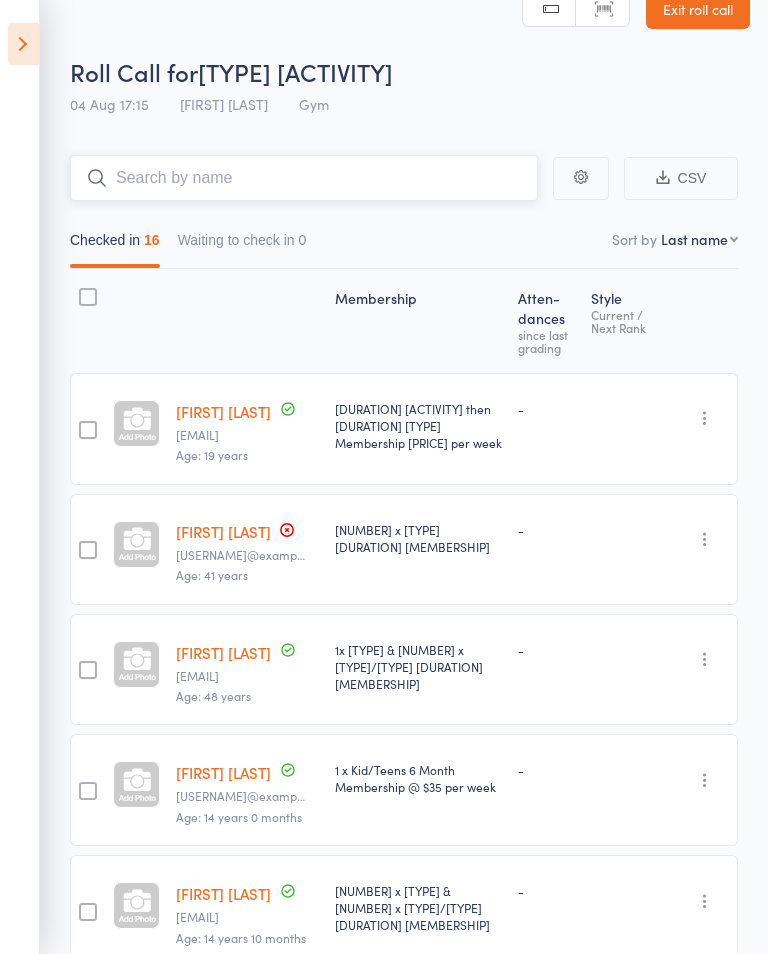 click at bounding box center [304, 178] 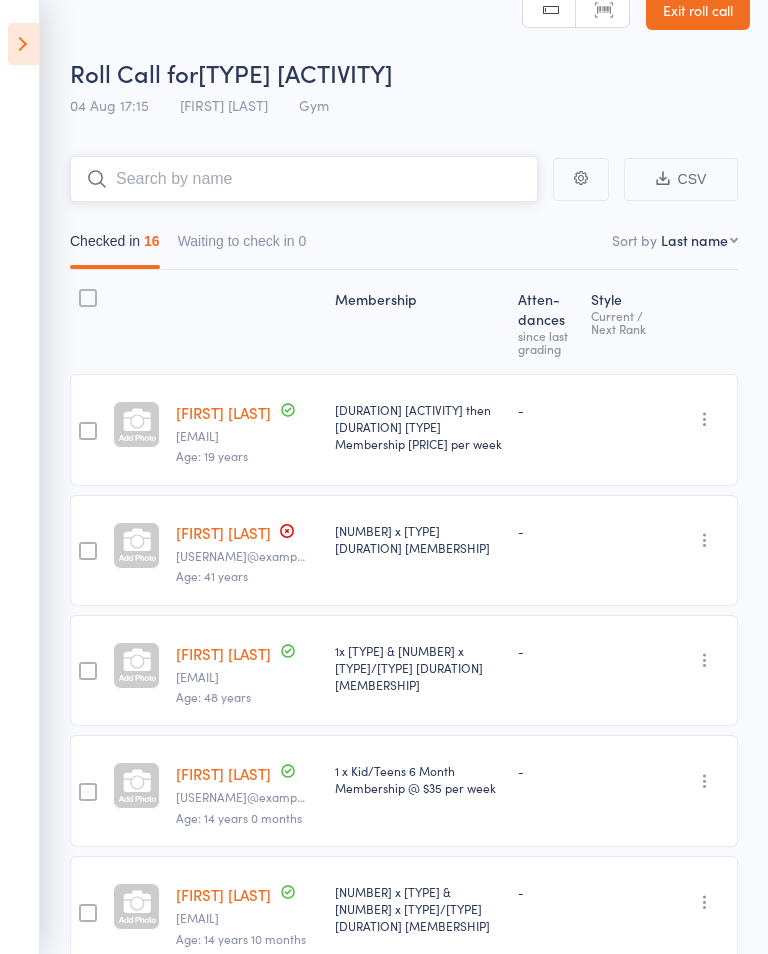 type on "A" 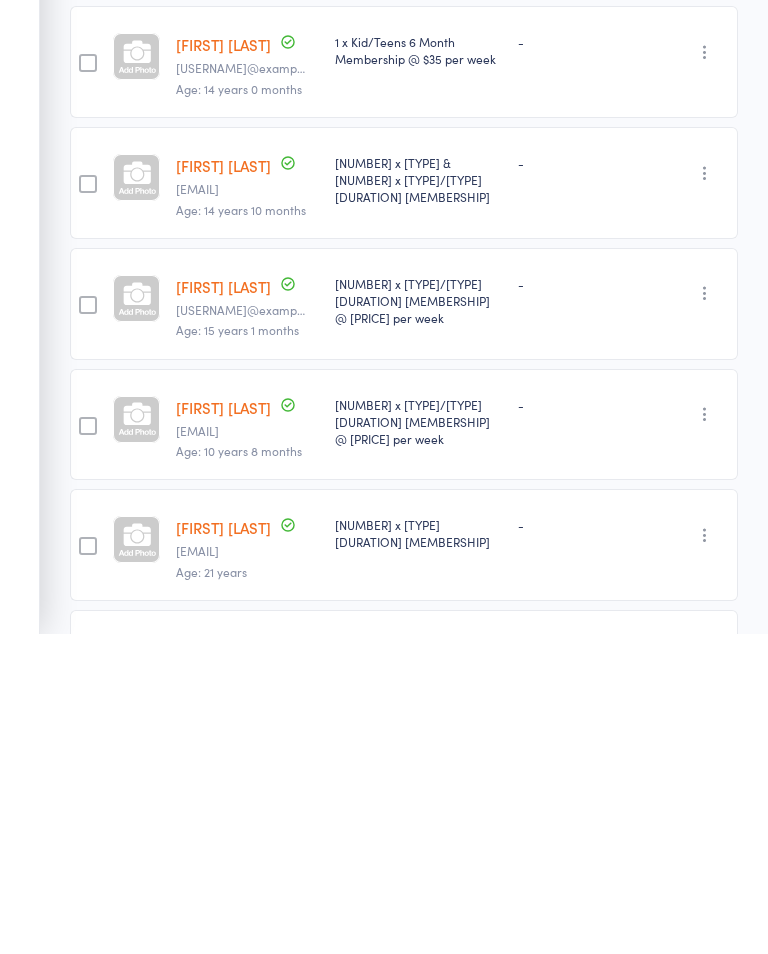 type on "F" 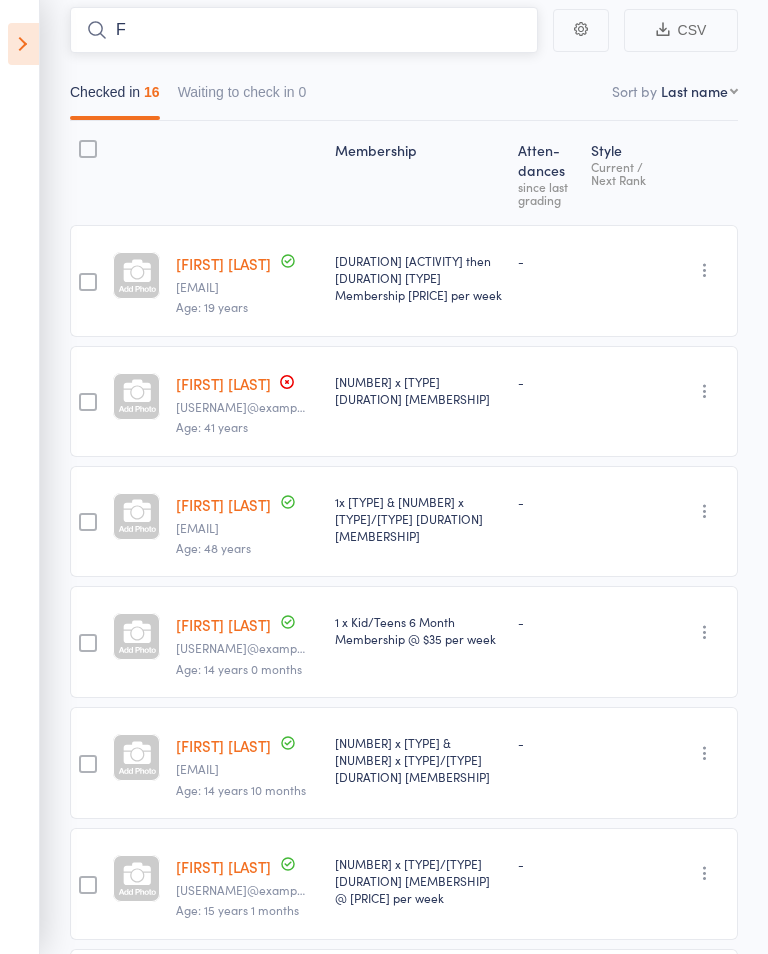 click on "F" at bounding box center (304, 30) 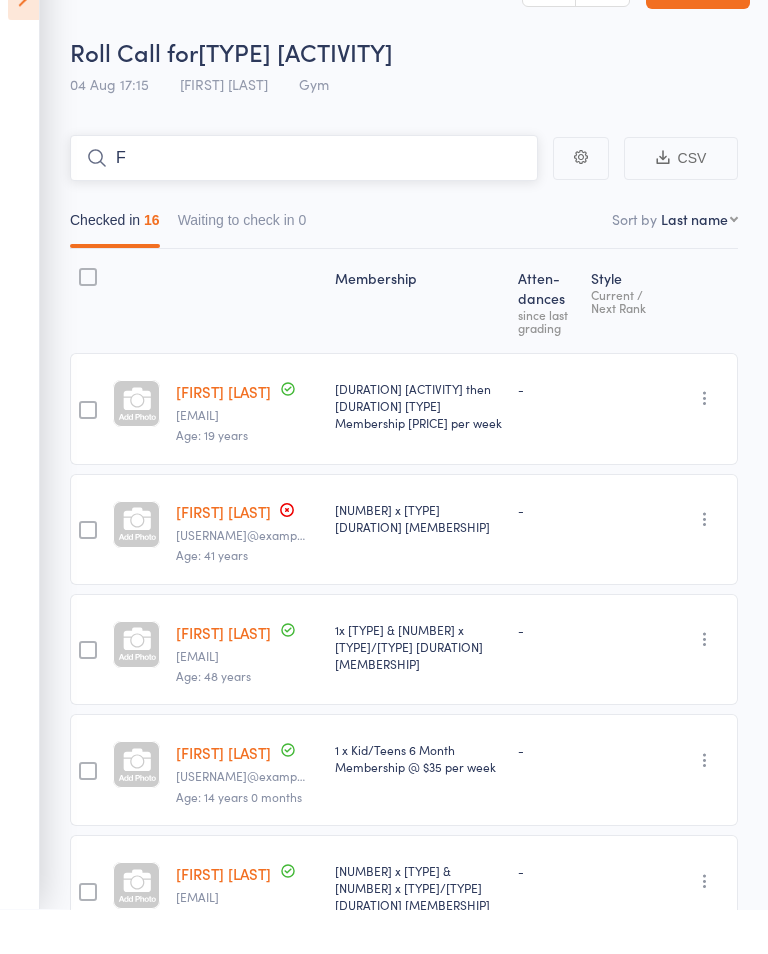 scroll, scrollTop: 0, scrollLeft: 0, axis: both 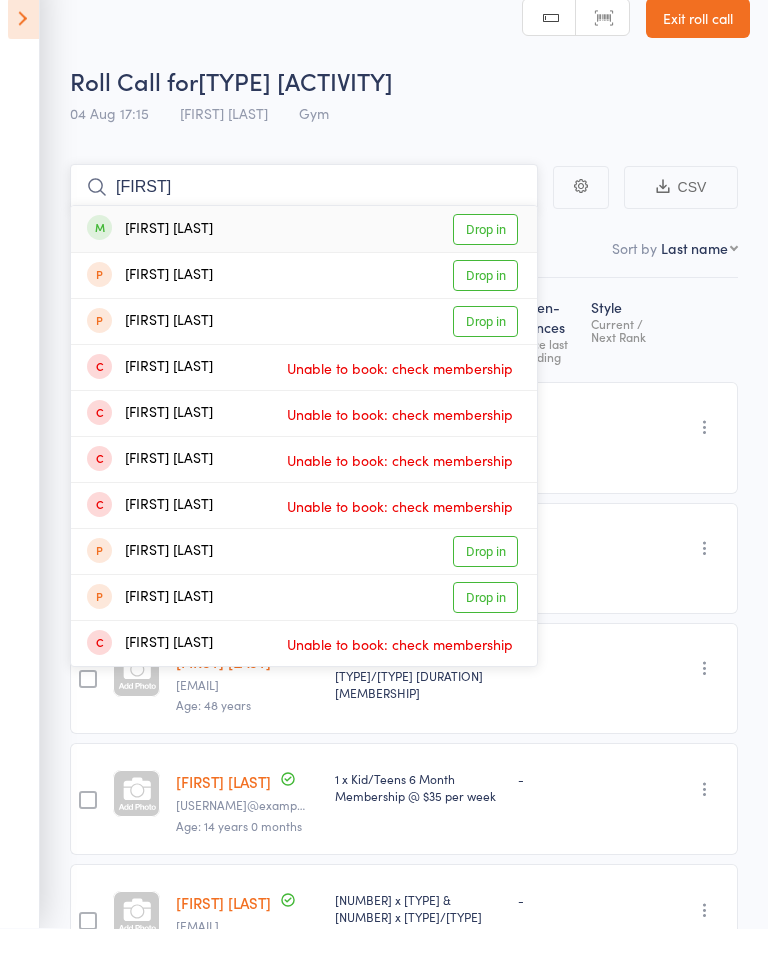type on "[FIRST]" 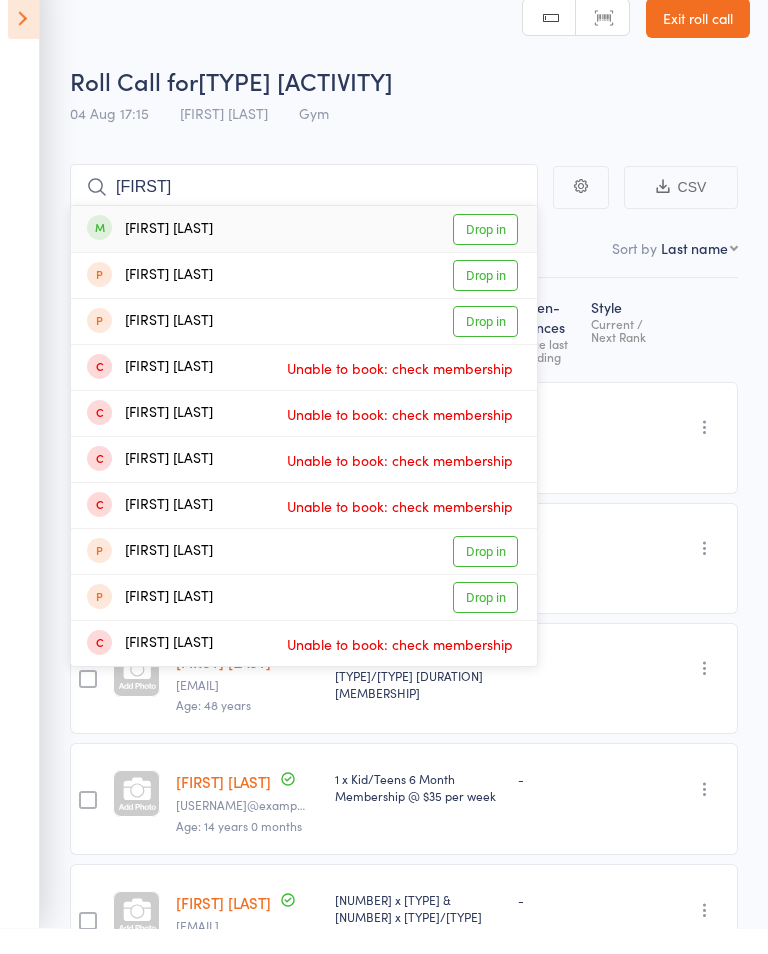 click on "[FIRST] [LAST] Drop in" at bounding box center [304, 255] 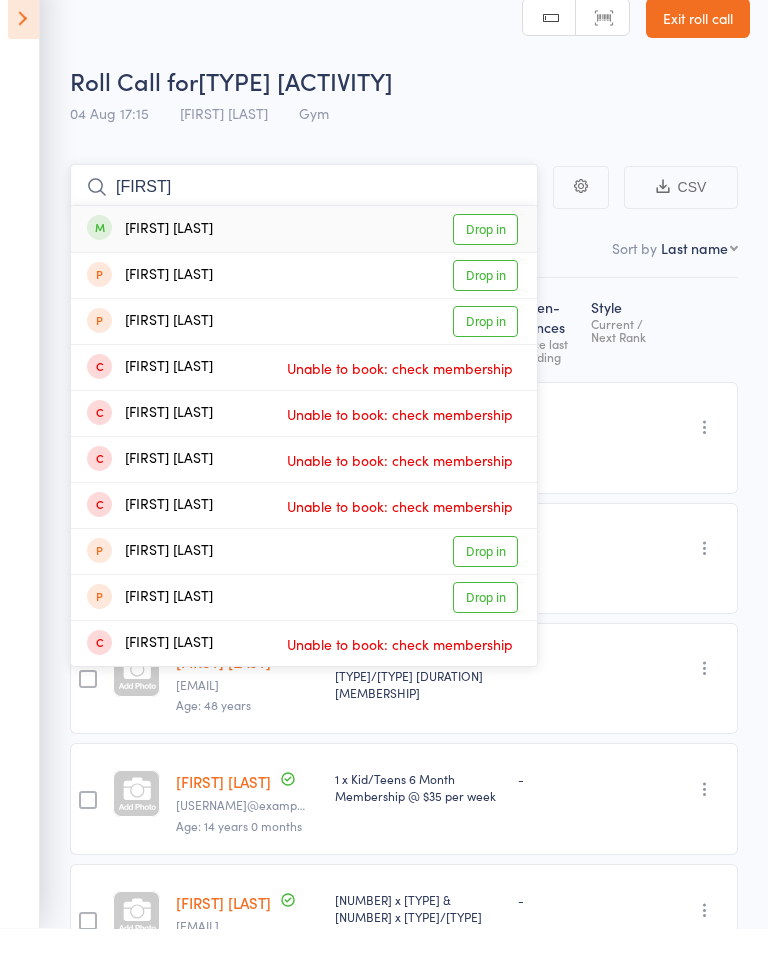 type 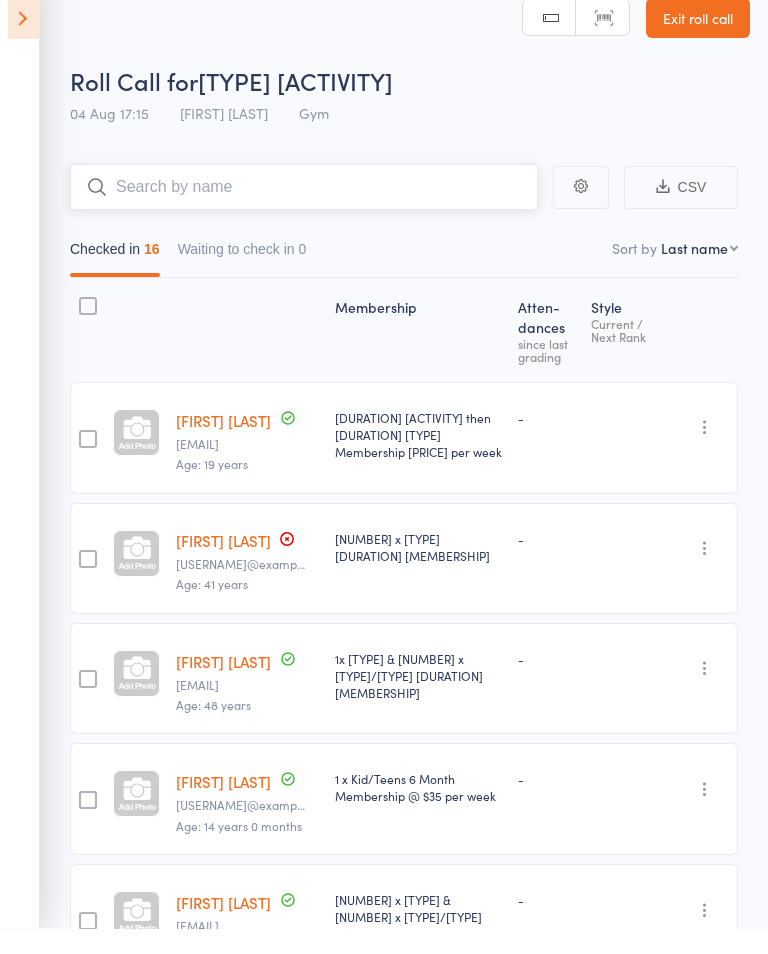 scroll, scrollTop: 26, scrollLeft: 0, axis: vertical 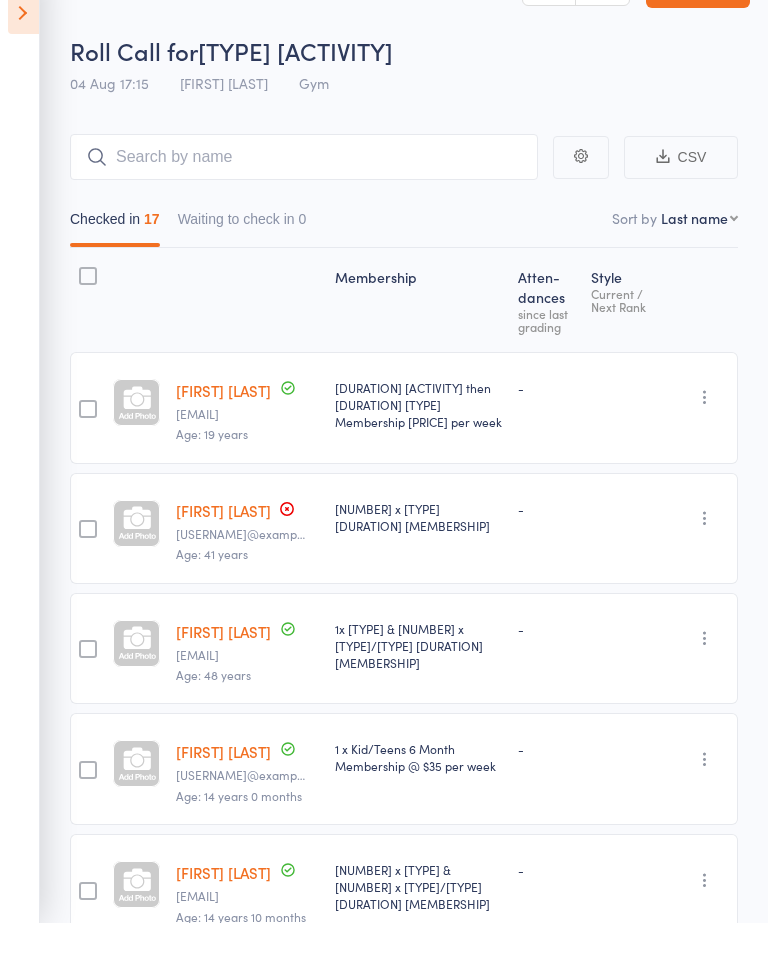 click at bounding box center [23, 44] 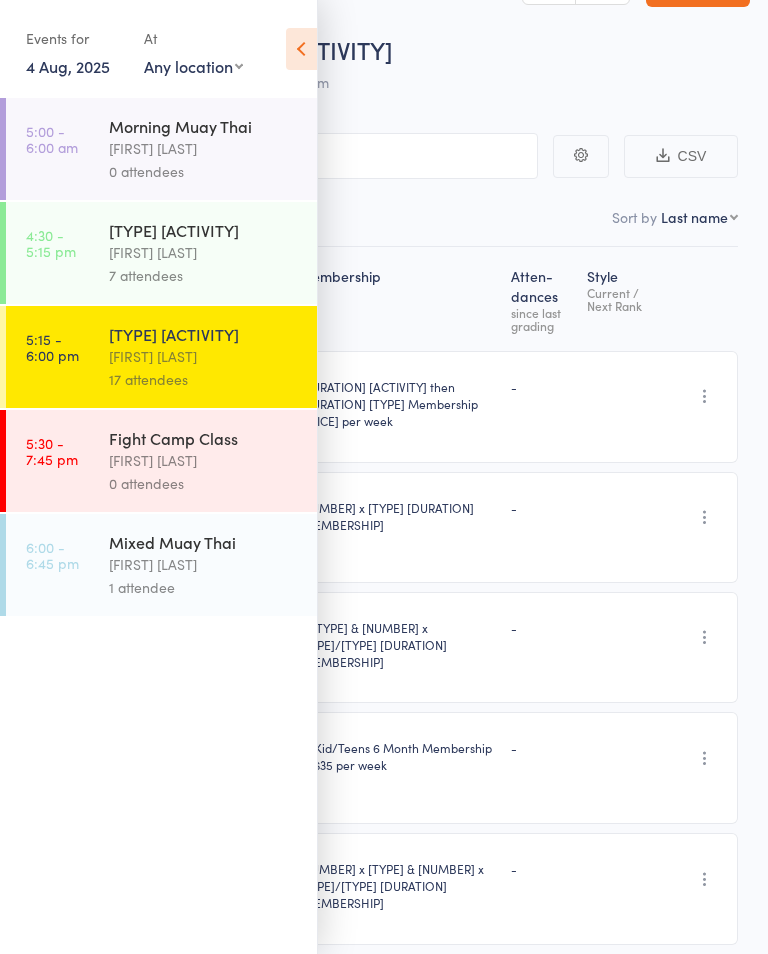 click on "[TIME] - [TIME] [ACTIVITY] [FIRST] [LAST] [NUMBER] attendee" at bounding box center [161, 565] 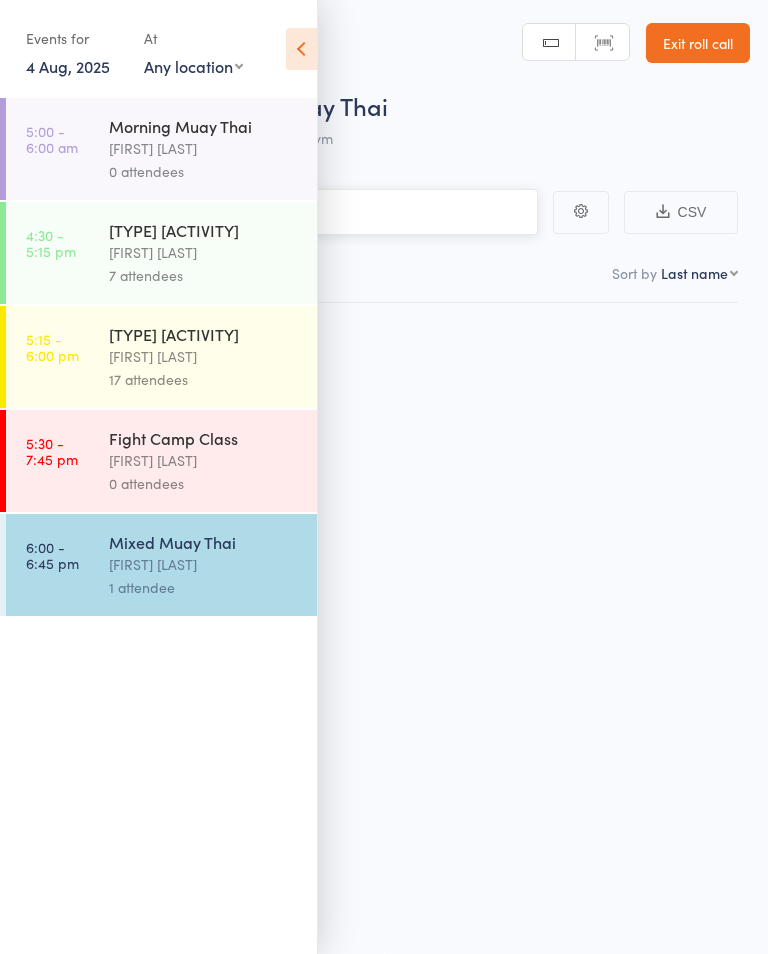 scroll, scrollTop: 14, scrollLeft: 0, axis: vertical 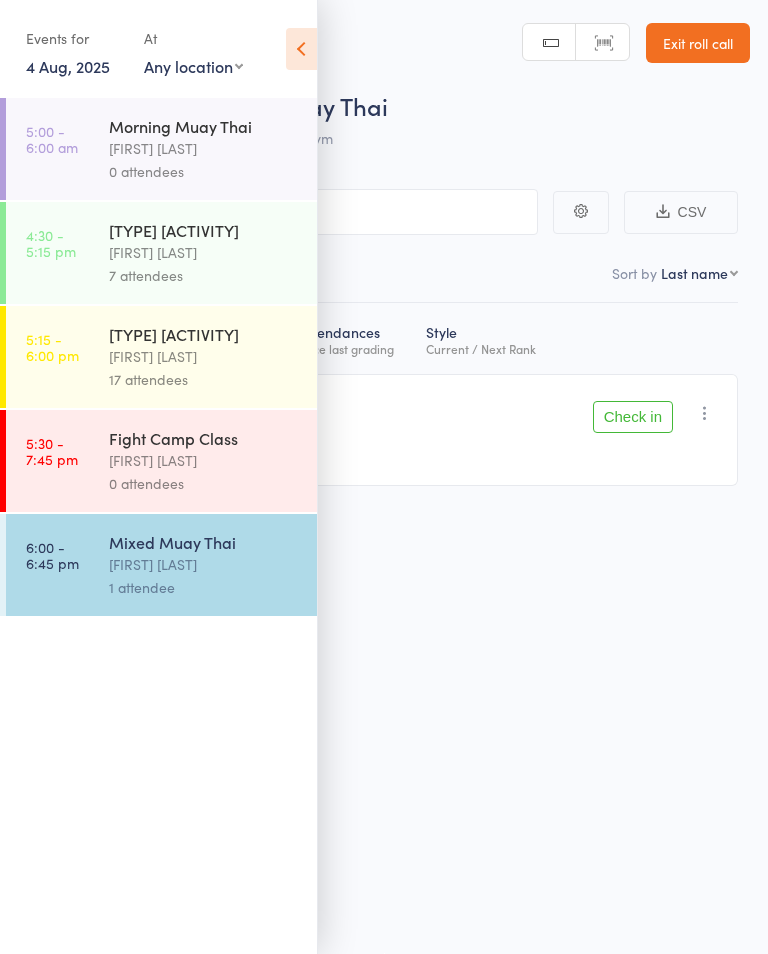 click at bounding box center (301, 49) 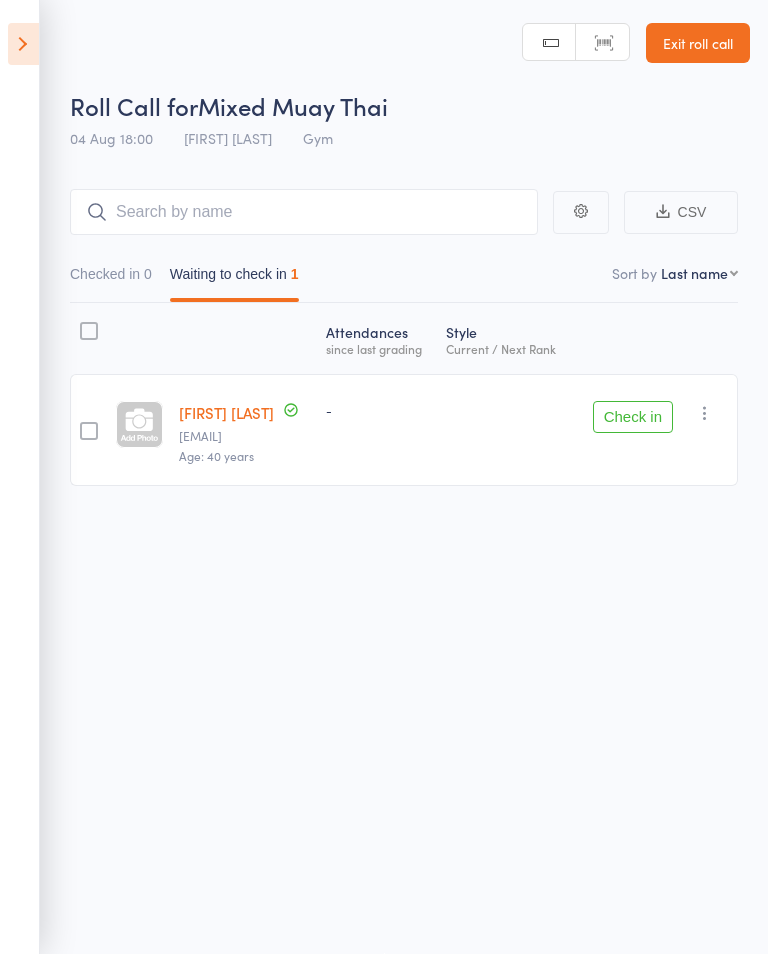 click on "Check in" at bounding box center [633, 417] 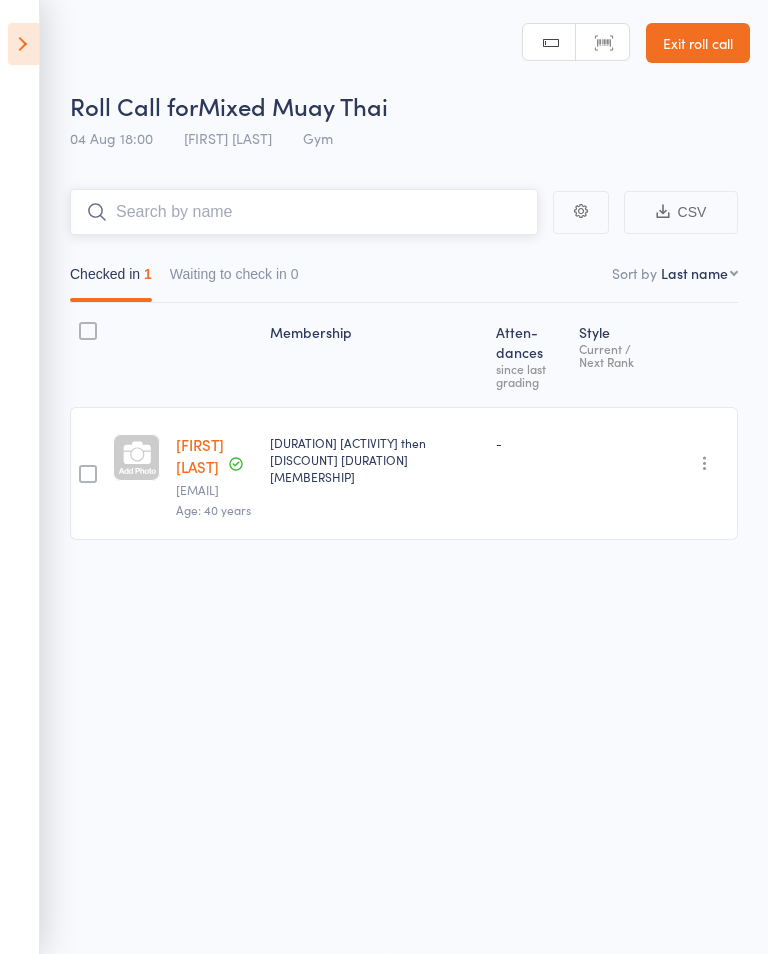 click at bounding box center [304, 212] 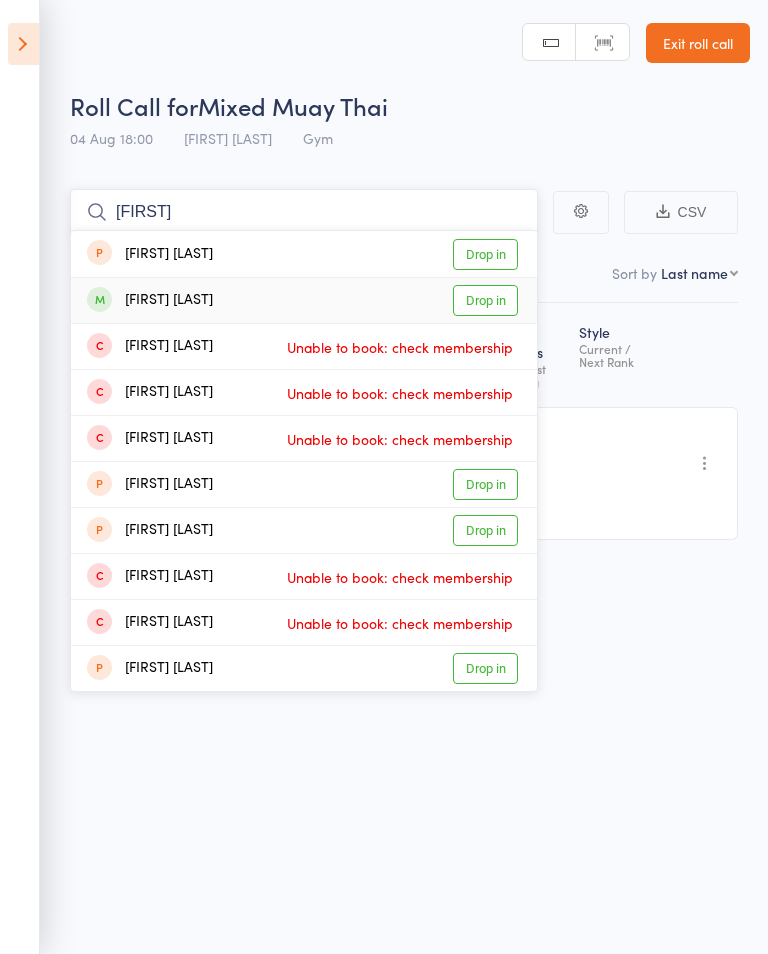 type on "[FIRST]" 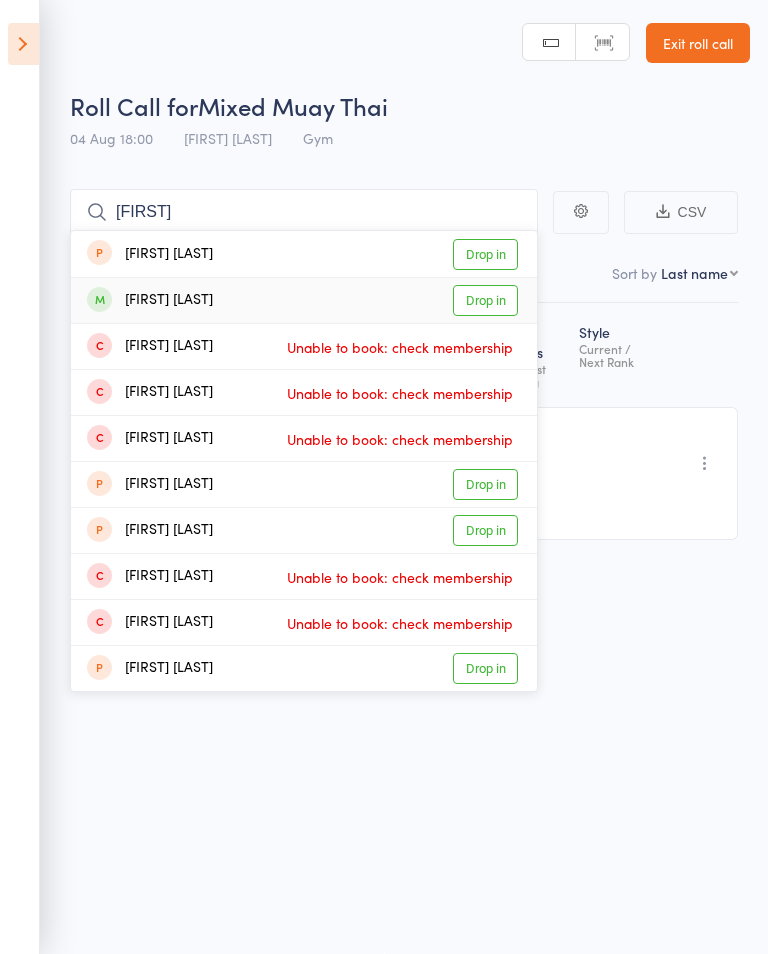 click on "Drop in" at bounding box center (485, 300) 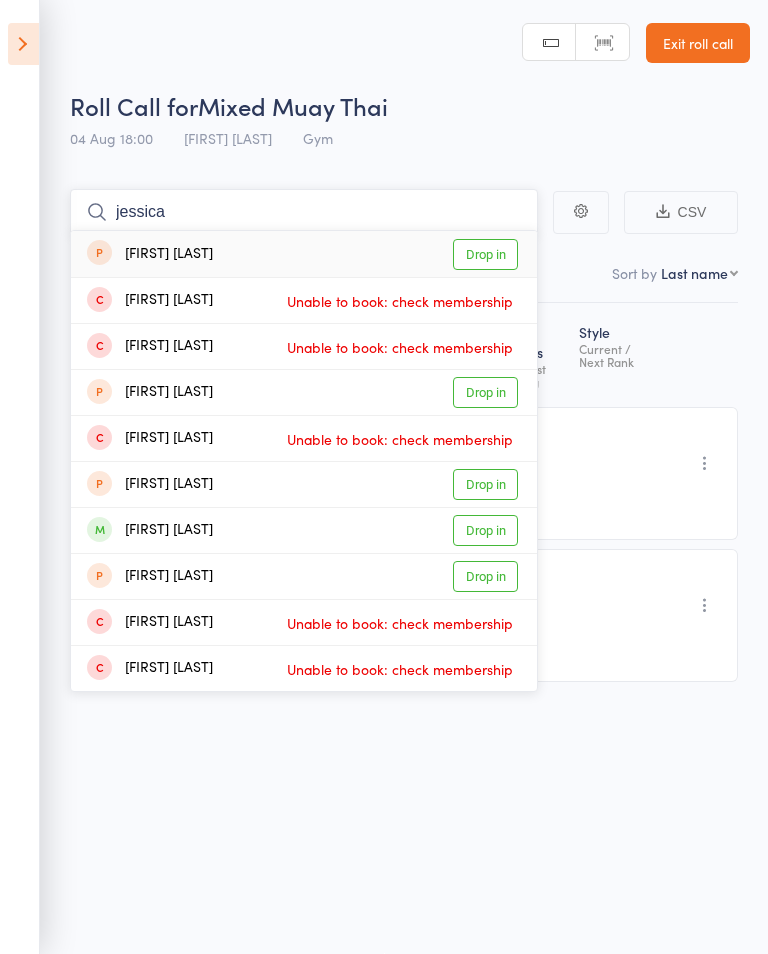 type on "jessica" 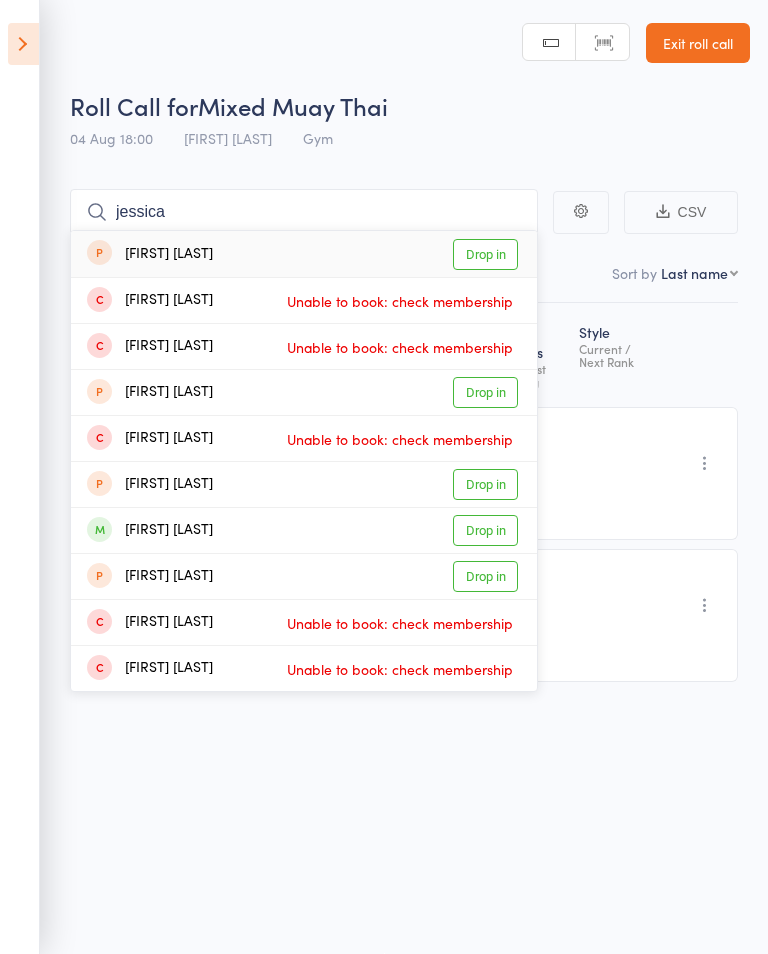 click on "Drop in" at bounding box center (485, 530) 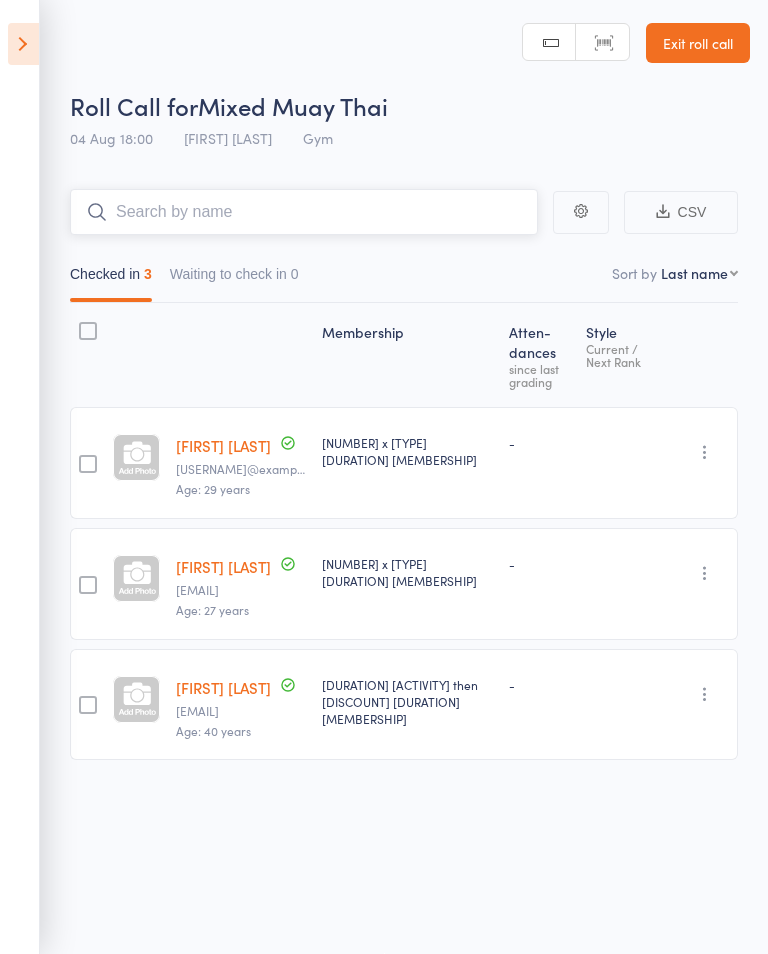 type on "A" 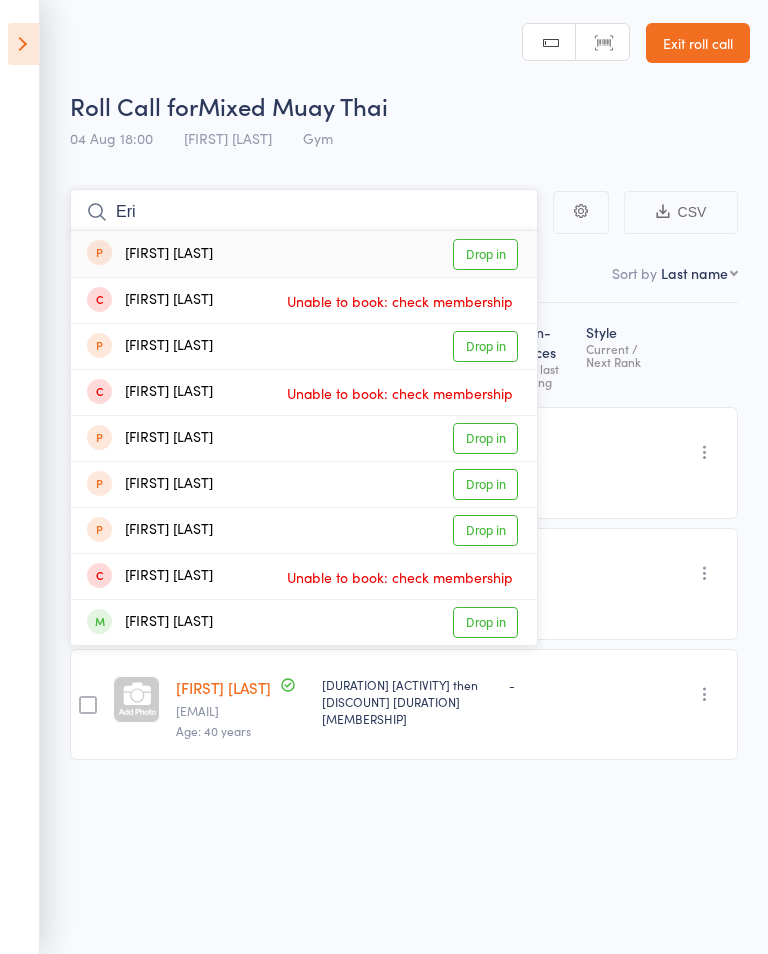 type on "Eri" 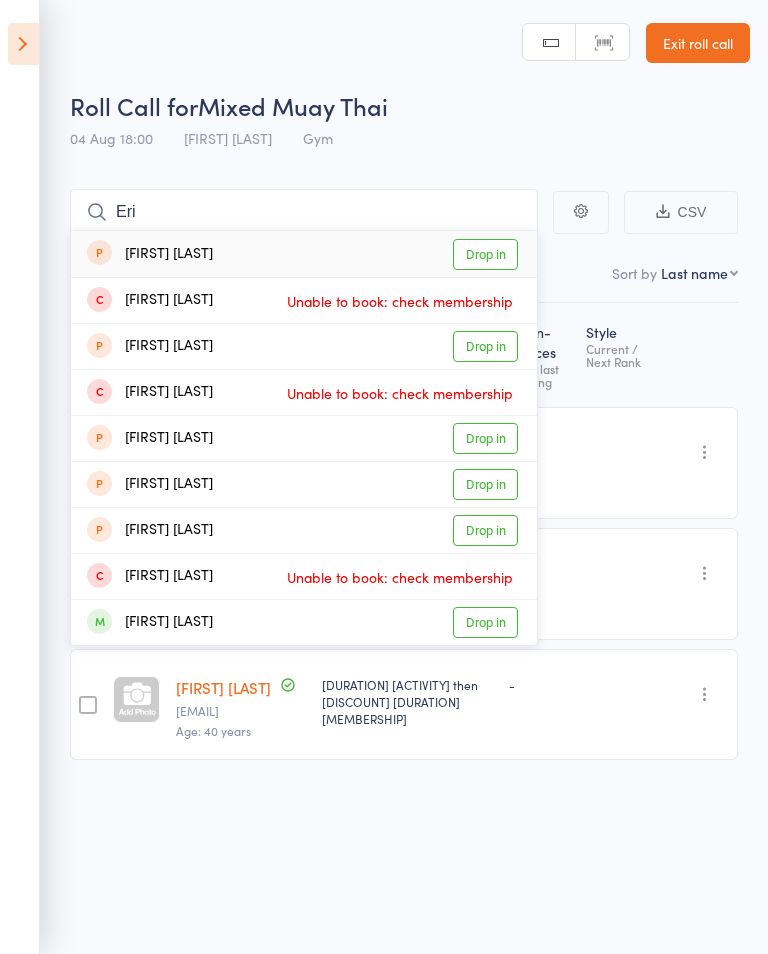 click on "Drop in" at bounding box center [485, 622] 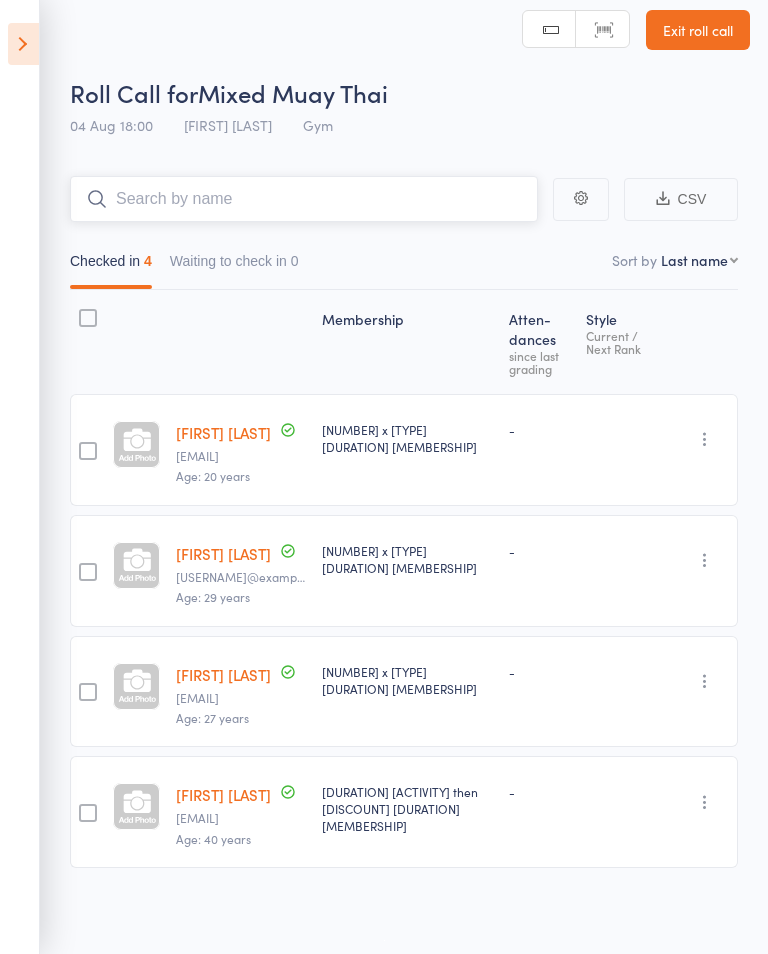 type on "a" 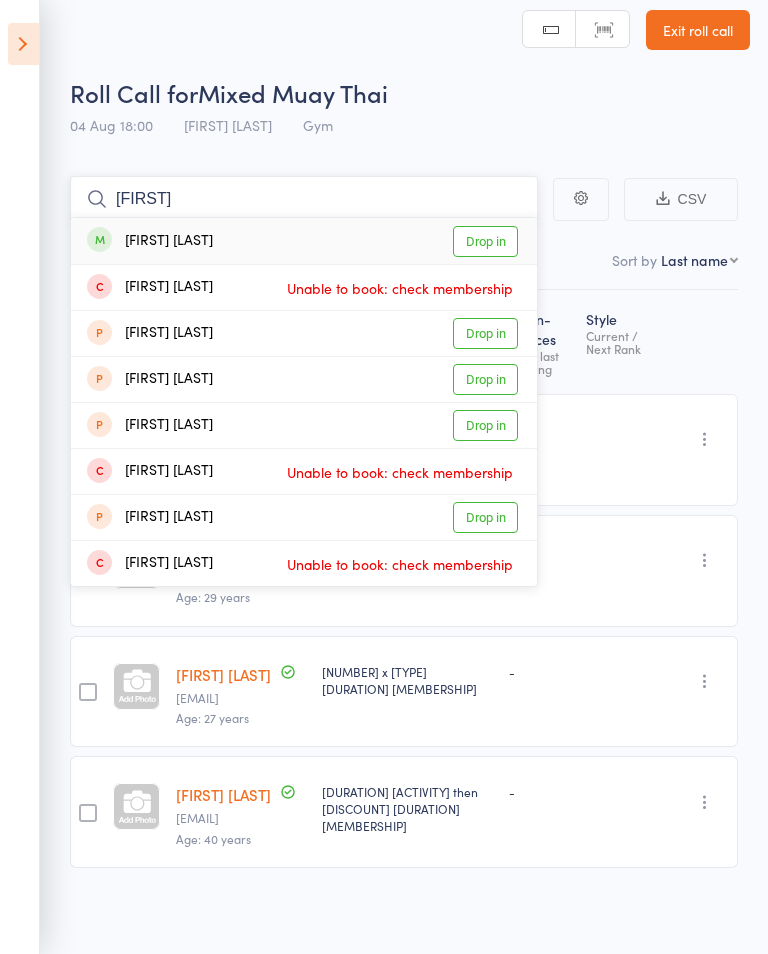 type on "[FIRST]" 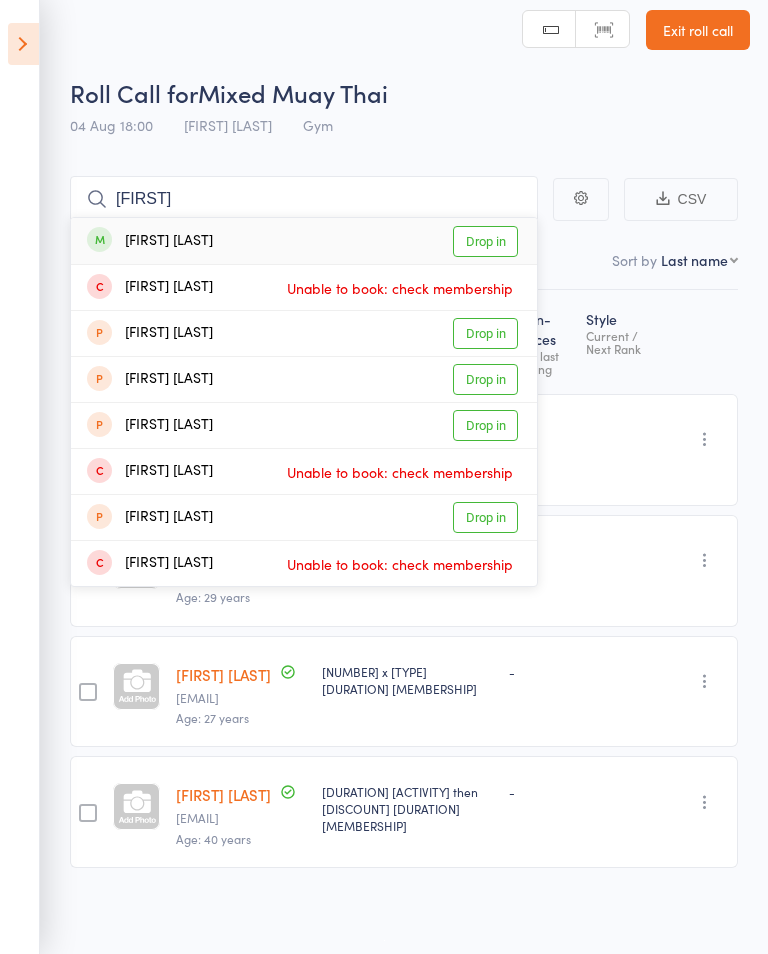 click on "Drop in" at bounding box center (485, 241) 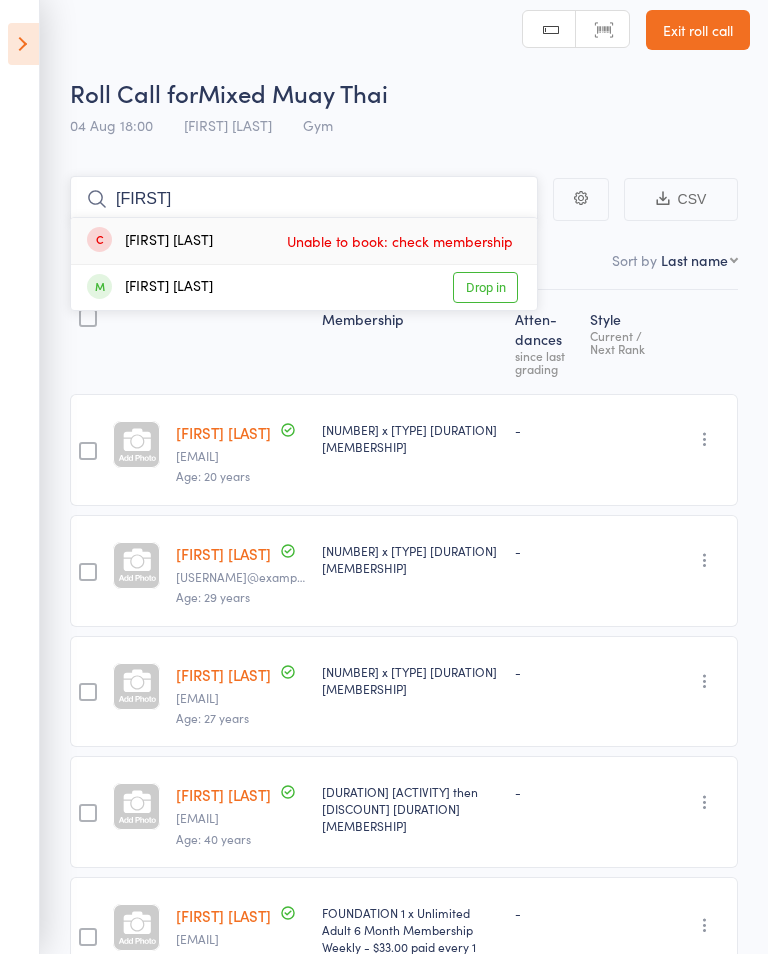 type on "[FIRST]" 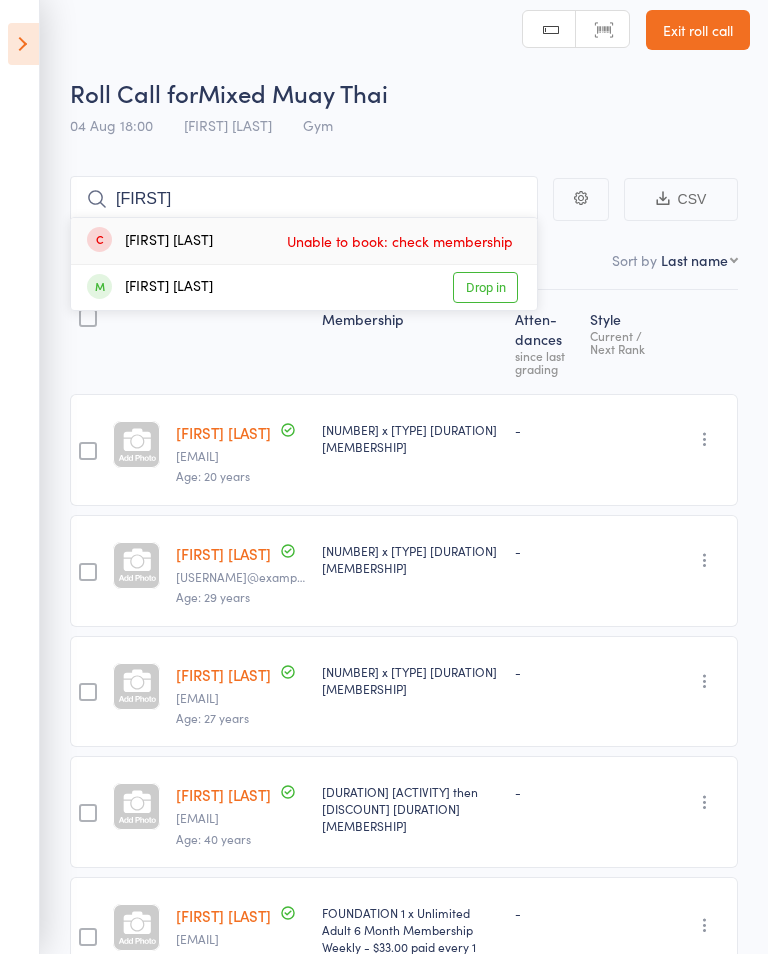 click on "Drop in" at bounding box center [485, 287] 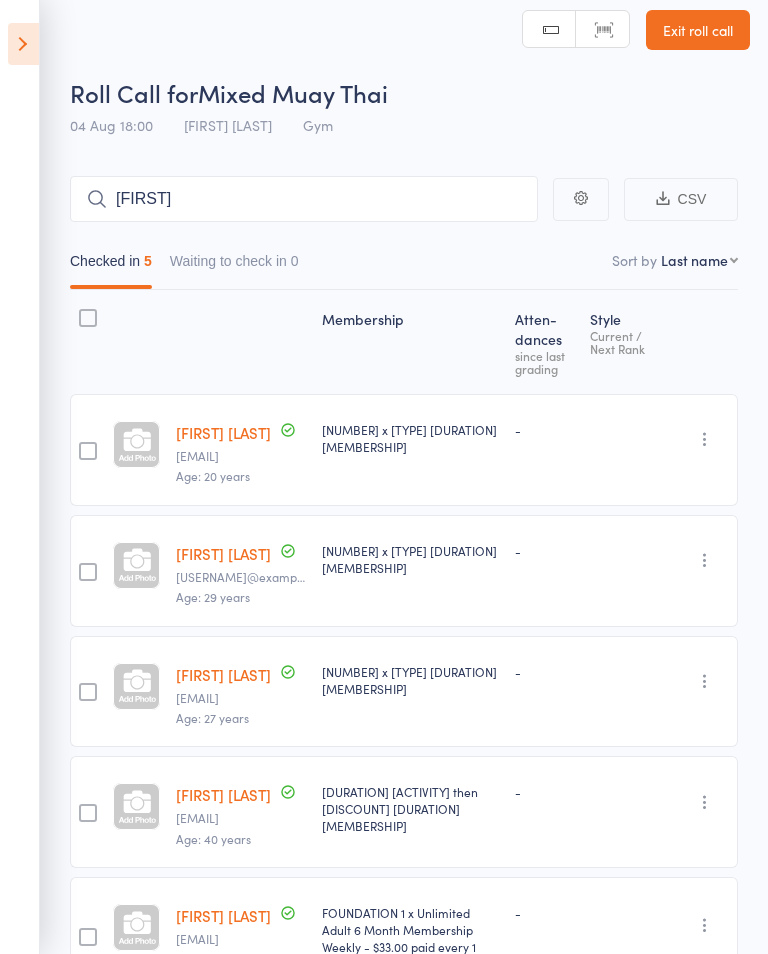 type 